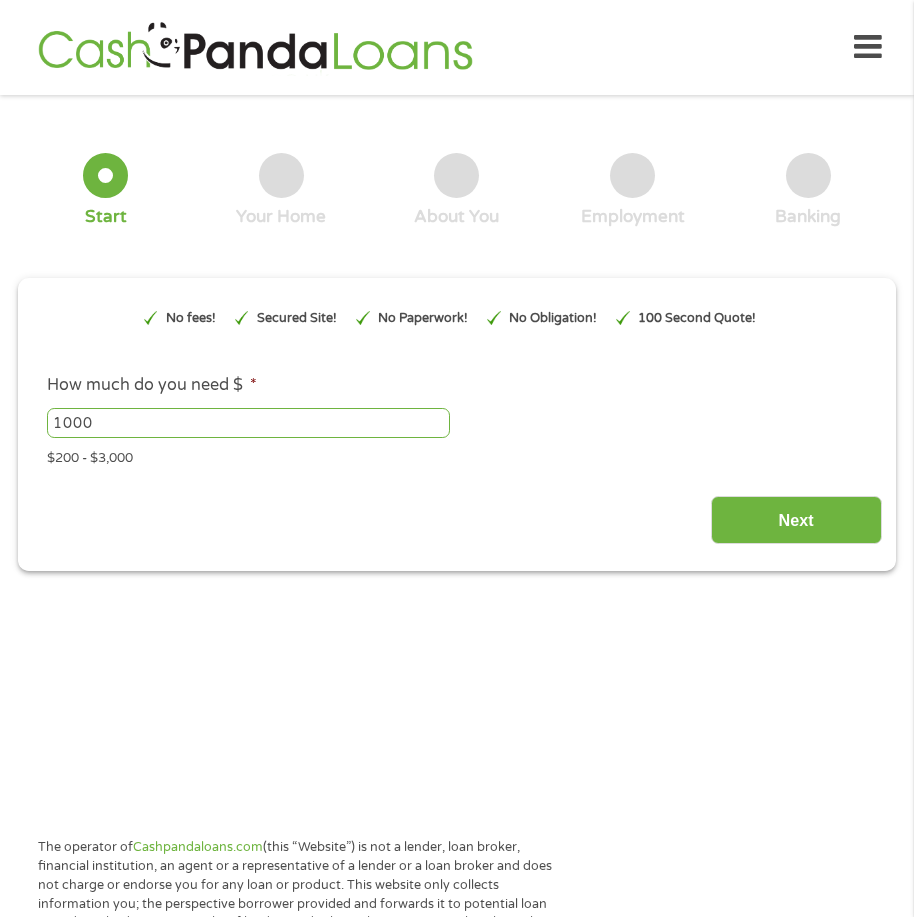 scroll, scrollTop: 0, scrollLeft: 0, axis: both 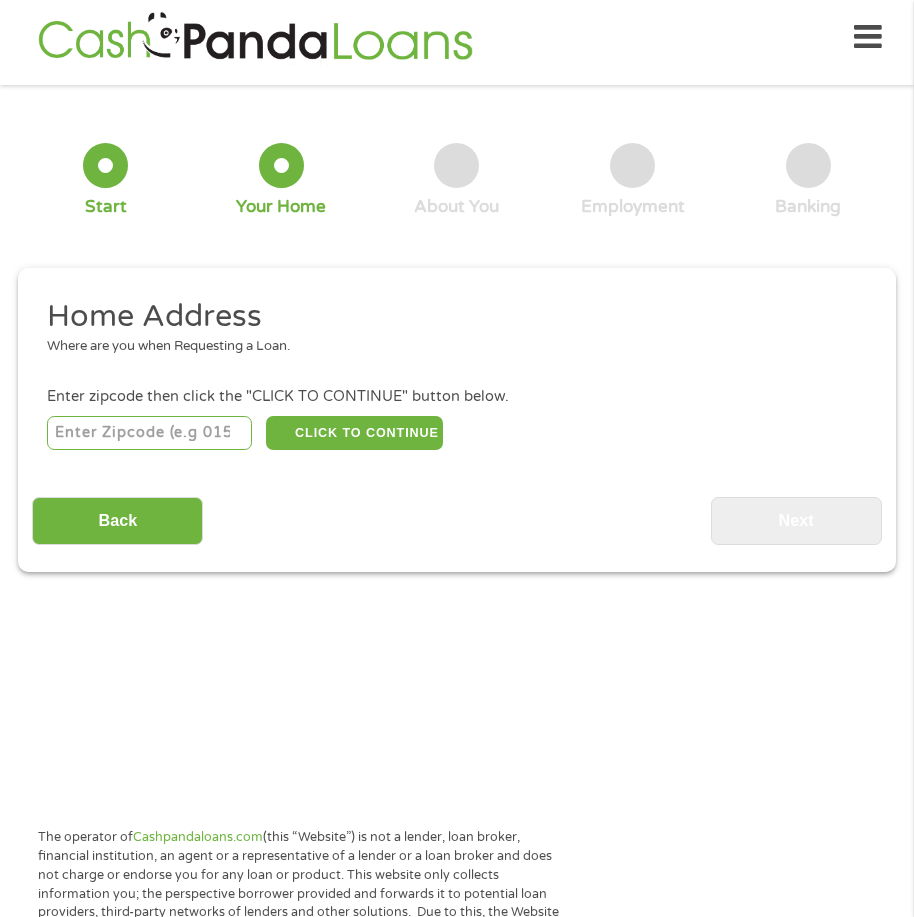 click at bounding box center [149, 433] 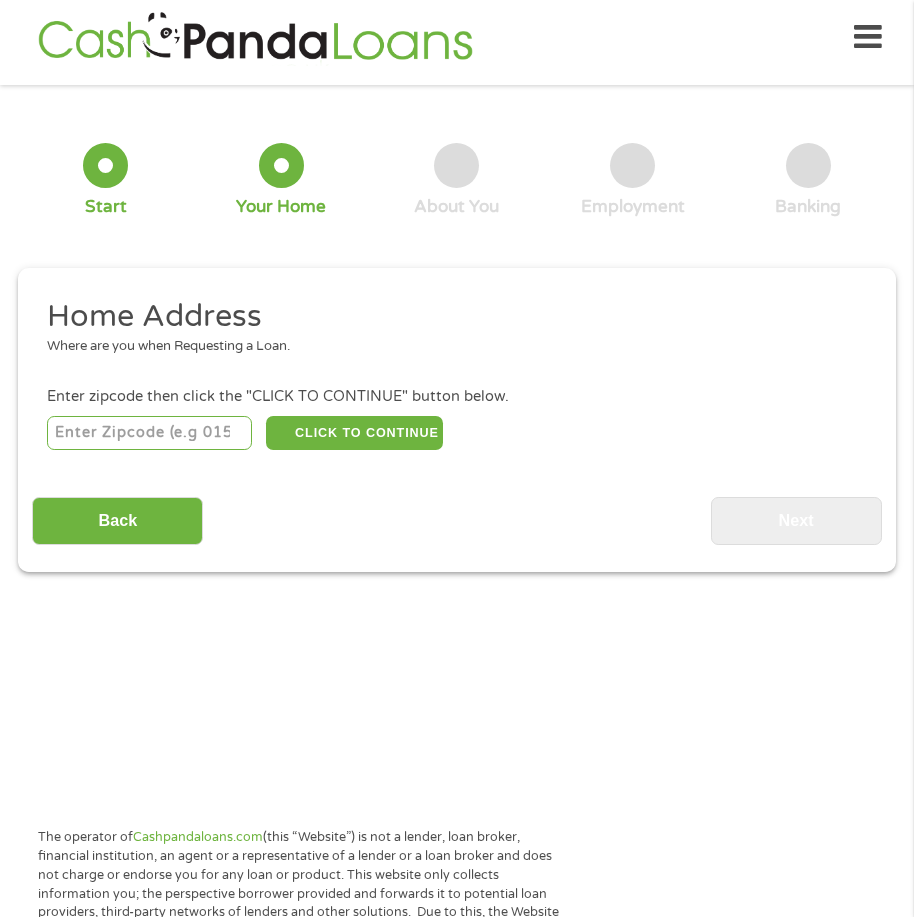 type on "[ZIP_CODE]" 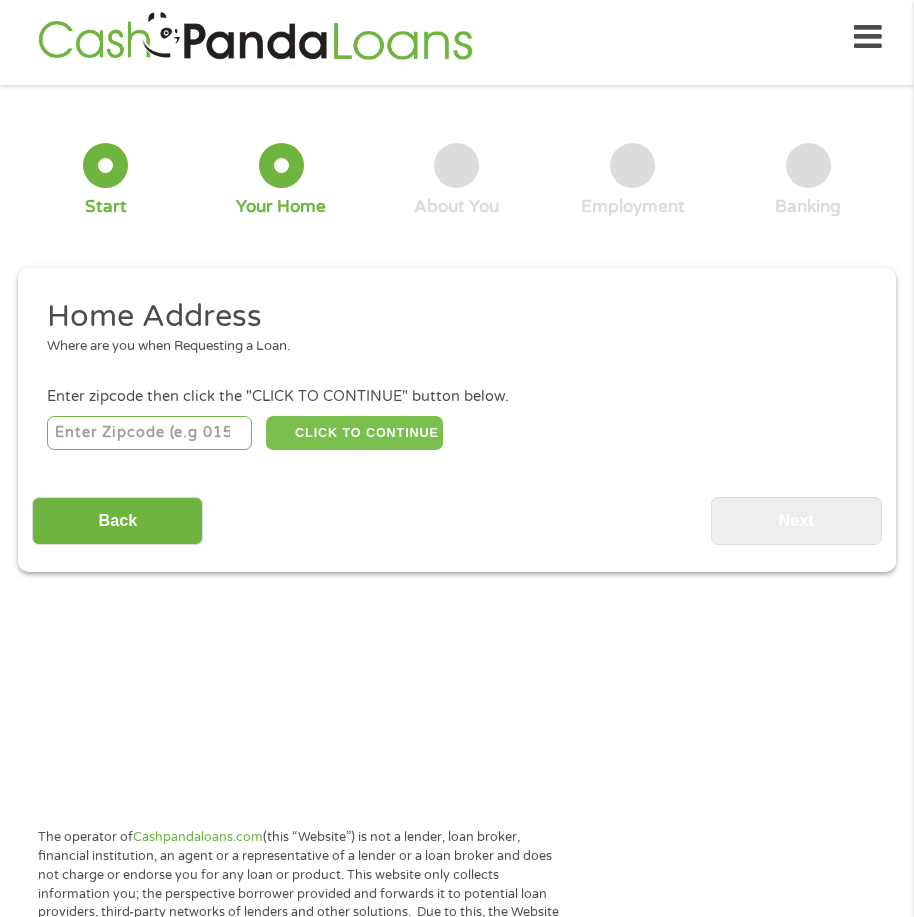 click on "CLICK TO CONTINUE" at bounding box center (354, 433) 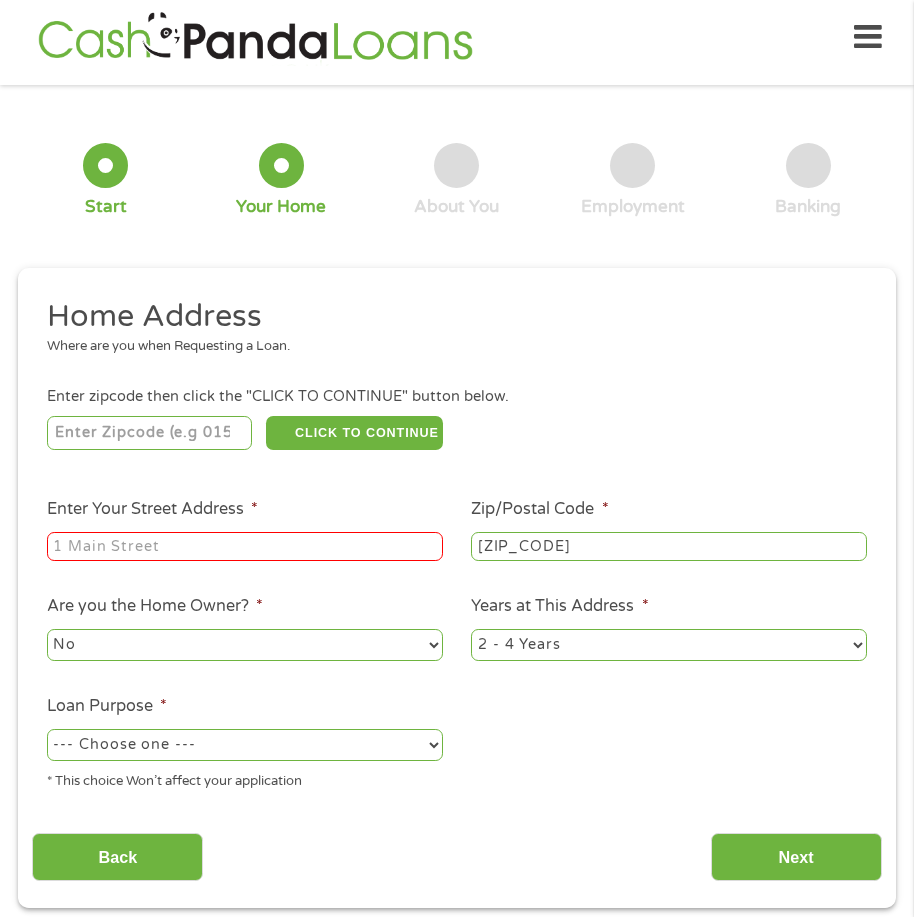 click on "Enter Your [ADDRESS] *" at bounding box center [245, 547] 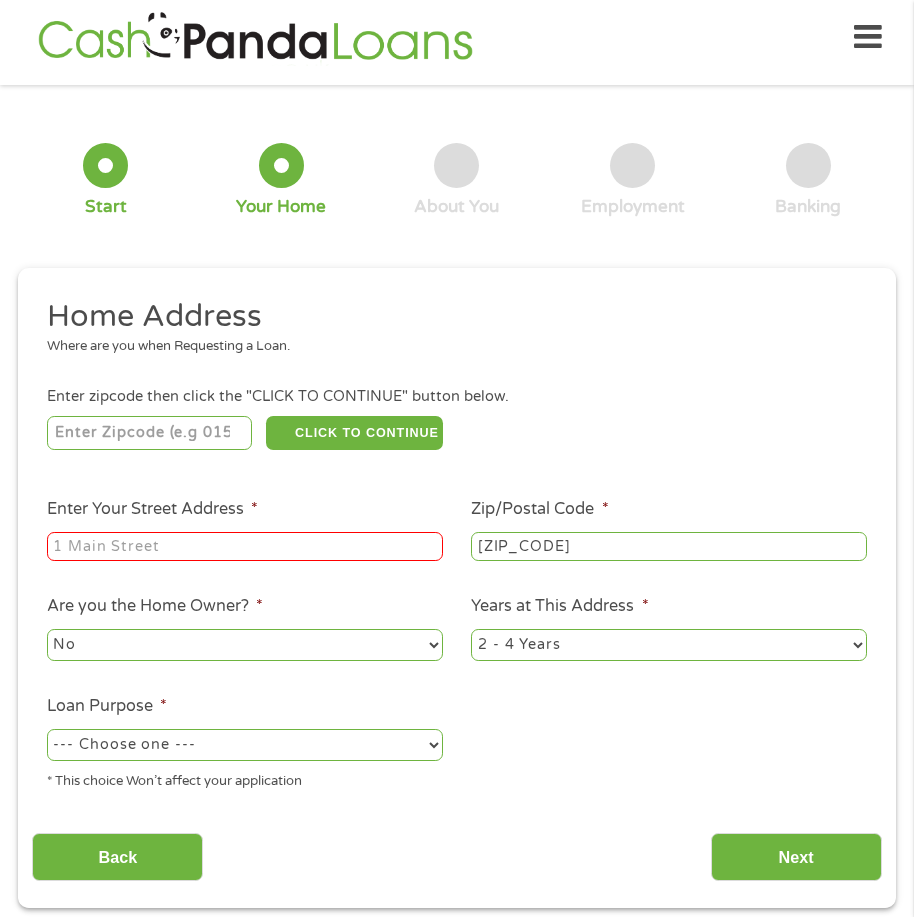 type on "[NUMBER] [STREET] [CITY]" 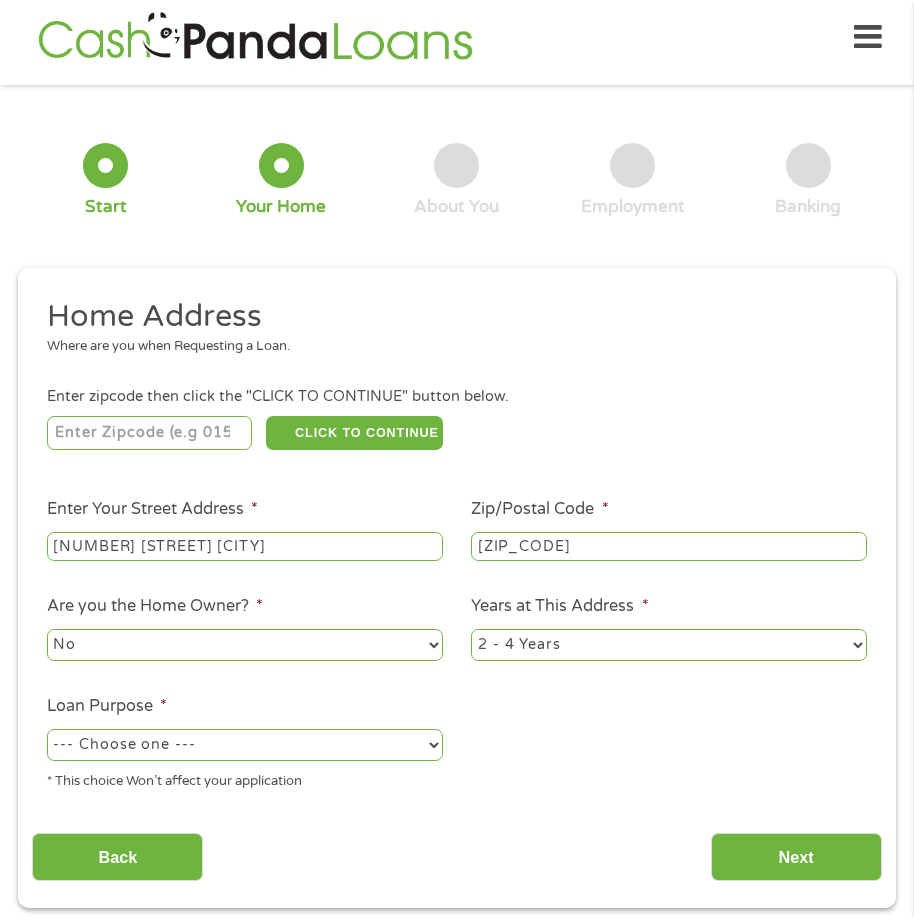 click on "--- Choose one --- Pay Bills Debt Consolidation Home Improvement Major Purchase Car Loan Short Term Cash Medical Expenses Other" at bounding box center (245, 745) 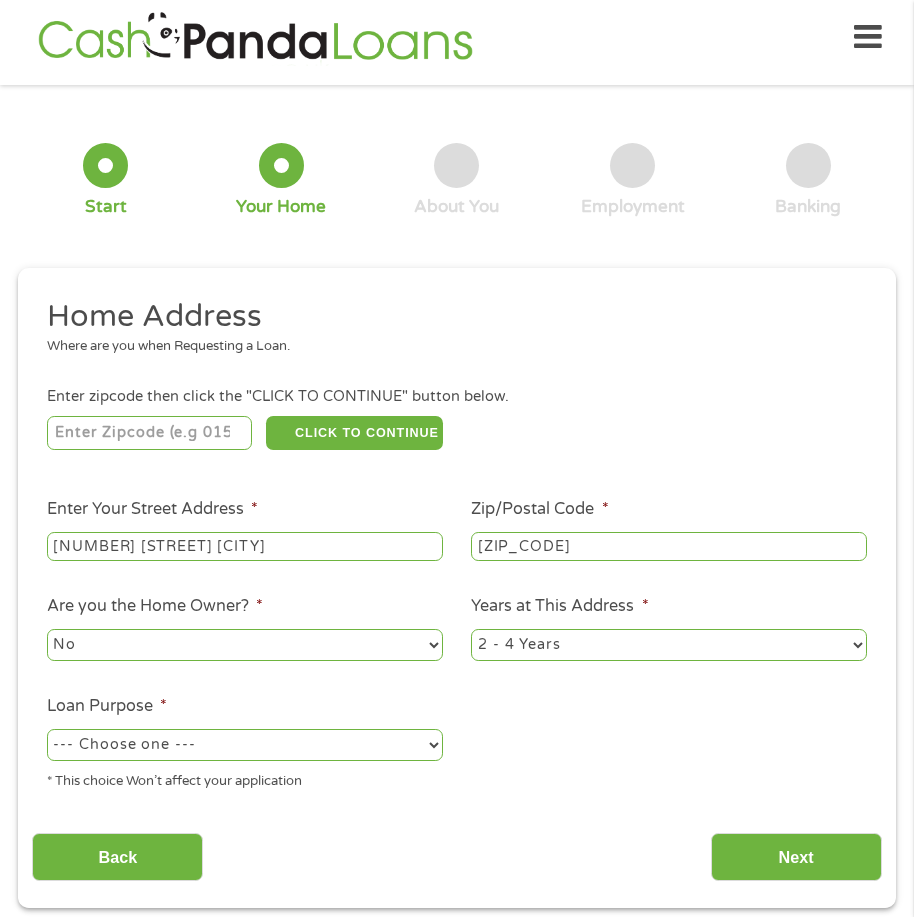 select on "debtconsolidation" 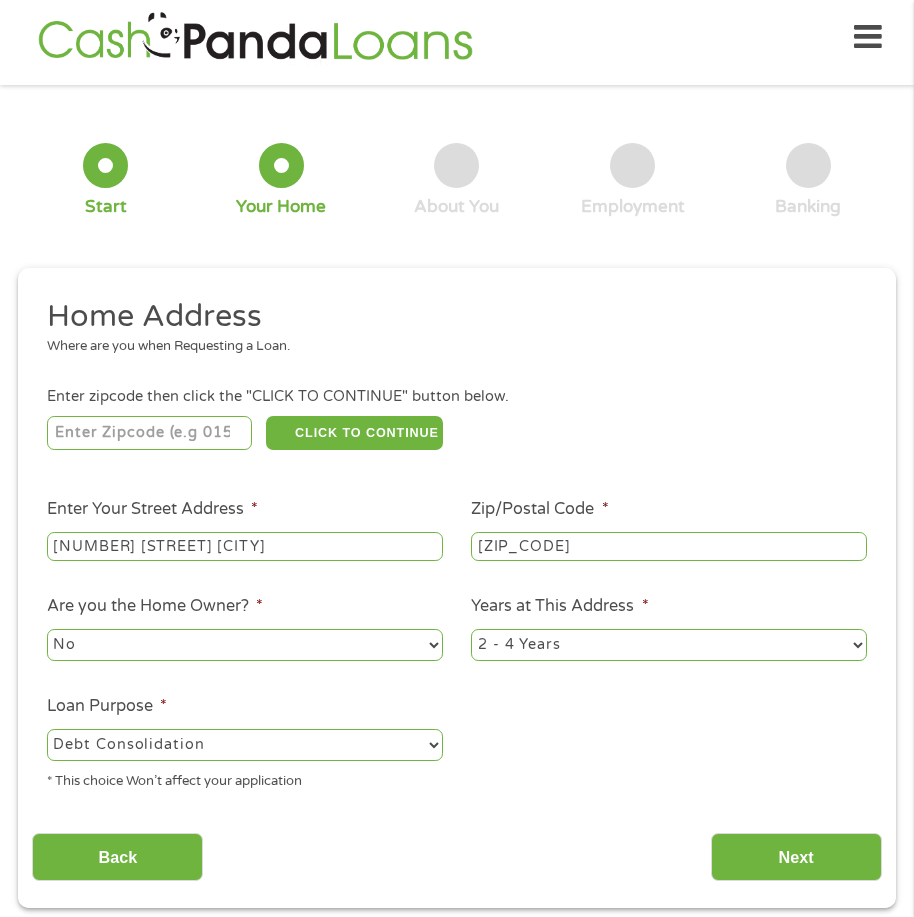 click on "--- Choose one --- Pay Bills Debt Consolidation Home Improvement Major Purchase Car Loan Short Term Cash Medical Expenses Other" at bounding box center (245, 745) 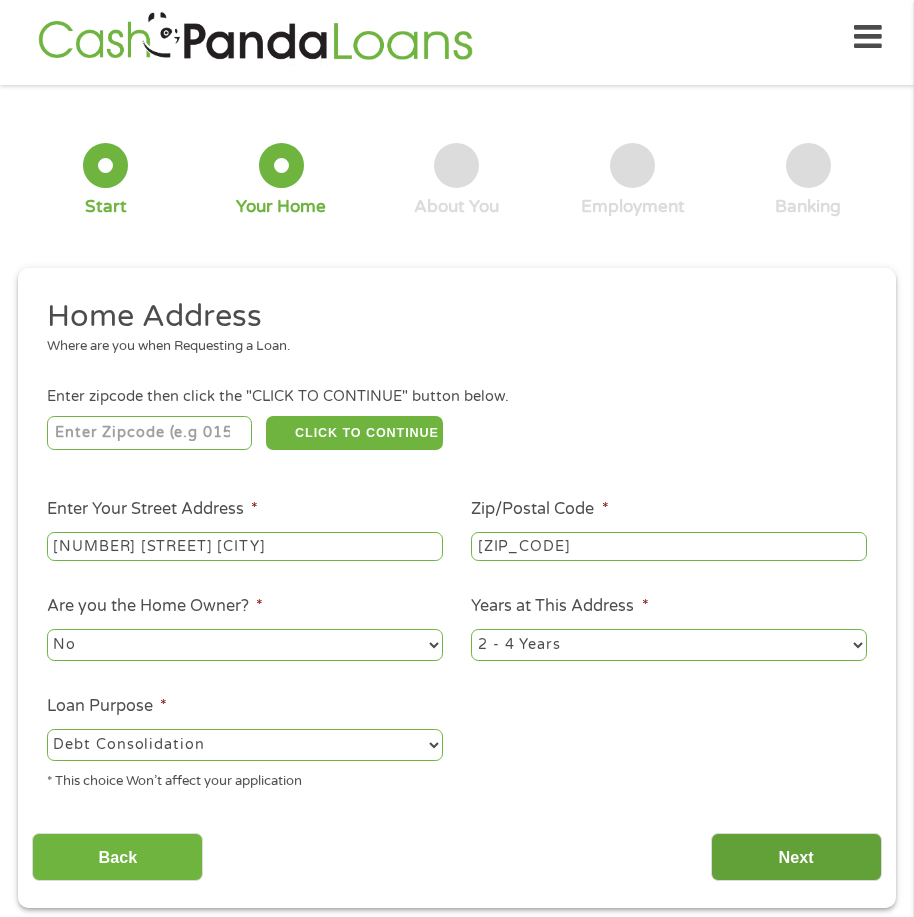 click on "Next" at bounding box center (796, 857) 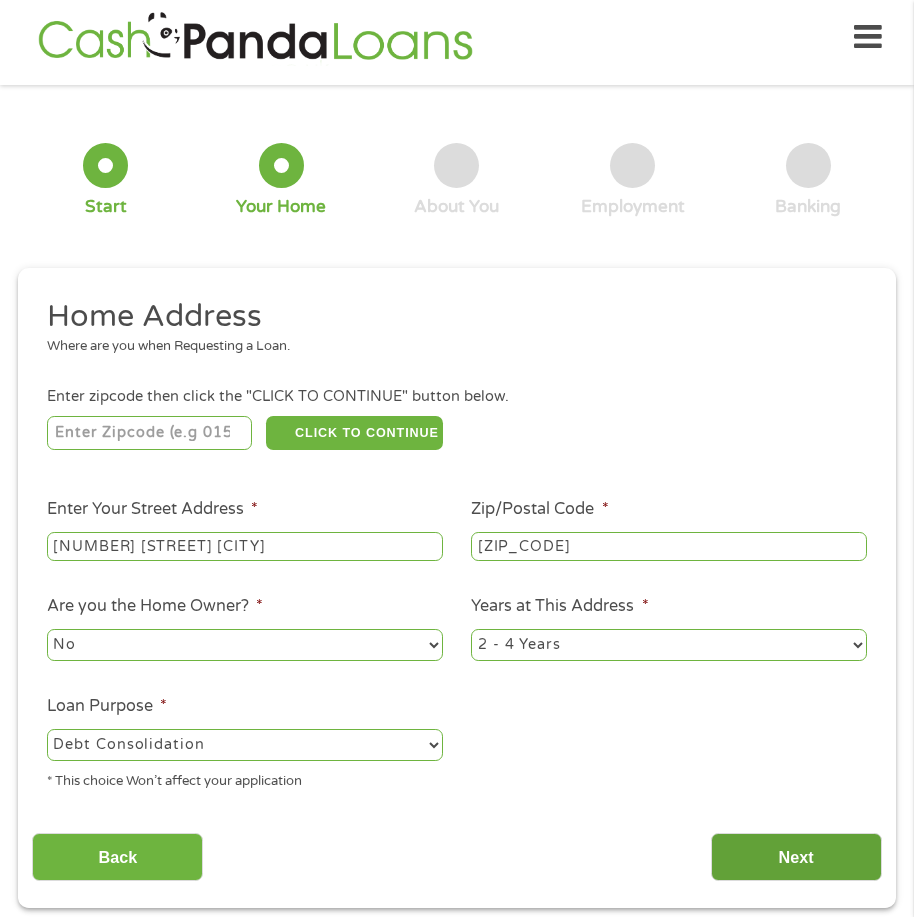 scroll, scrollTop: 8, scrollLeft: 8, axis: both 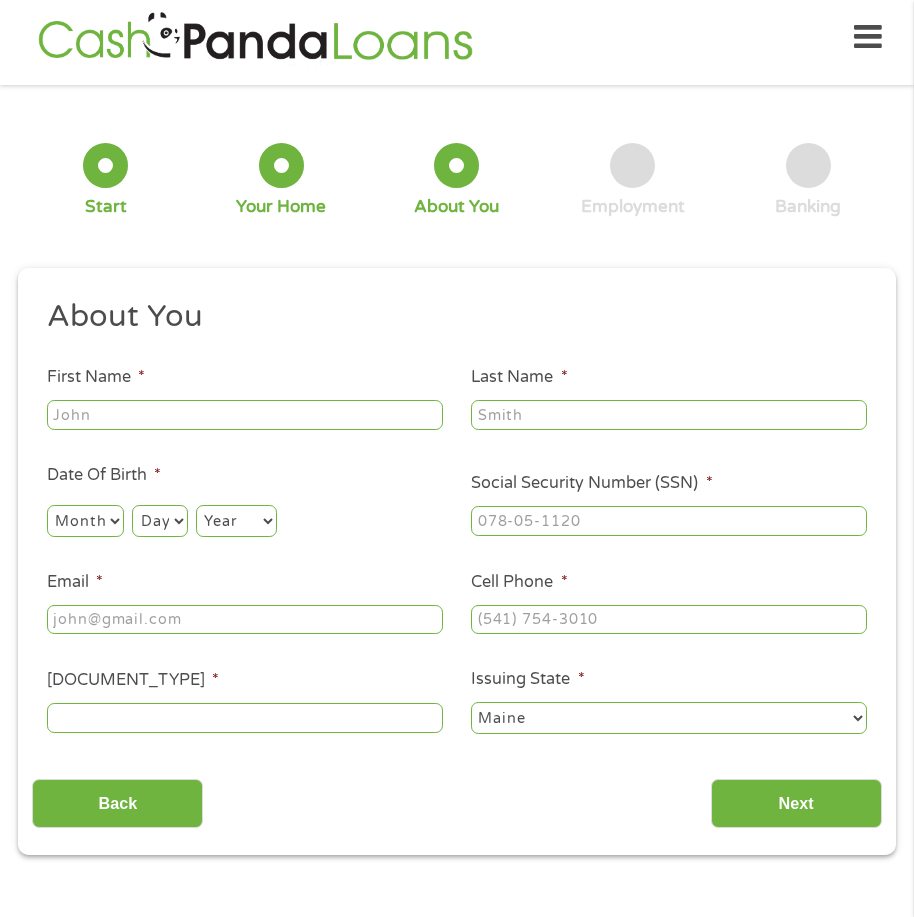 click on "[FIRST_NAME] *" at bounding box center (245, 415) 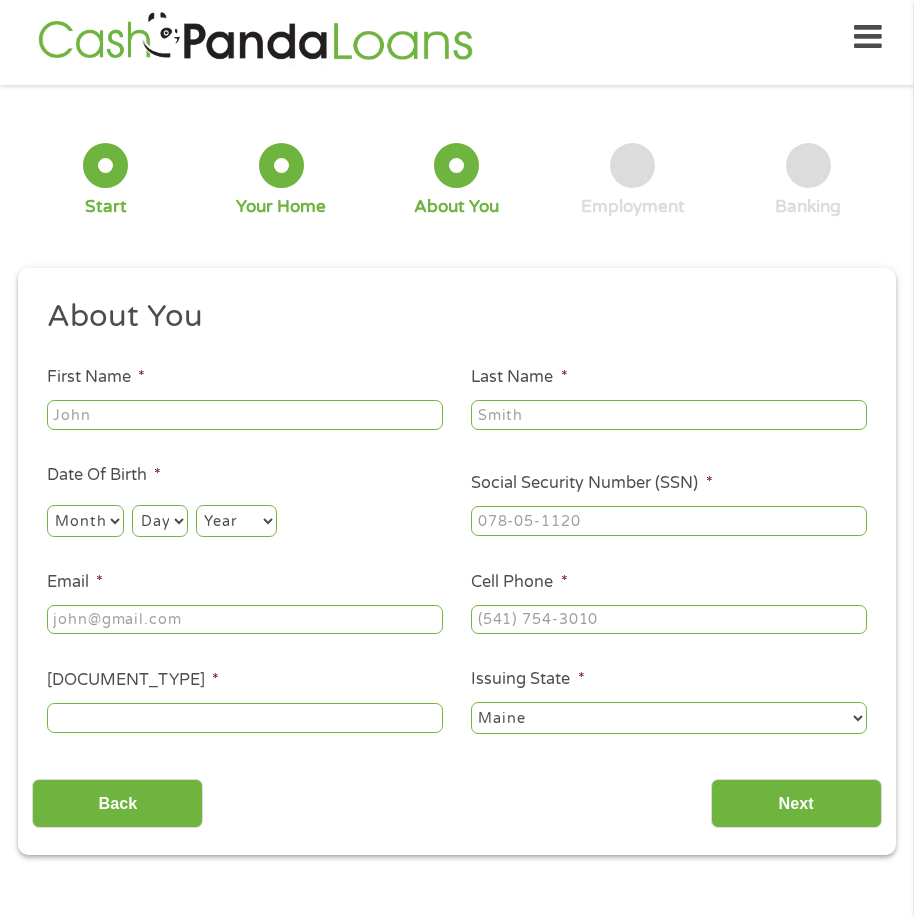 type on "lori" 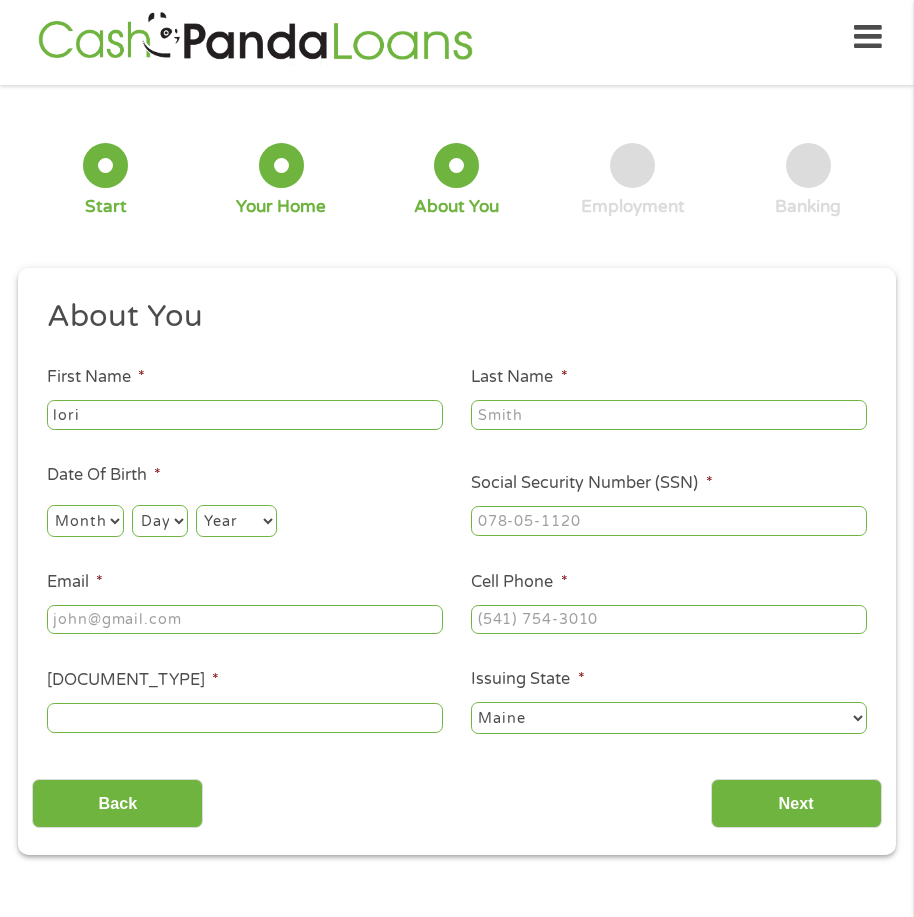 type on "[LAST]" 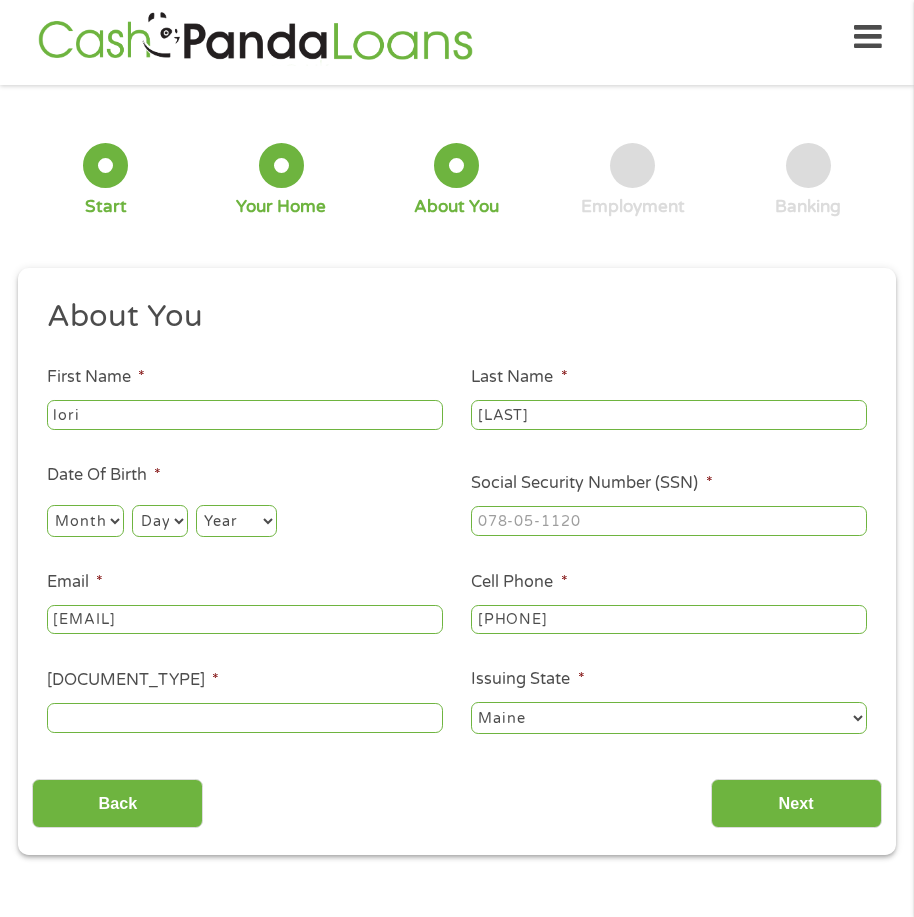 type on "([AREA_CODE]) [PHONE]" 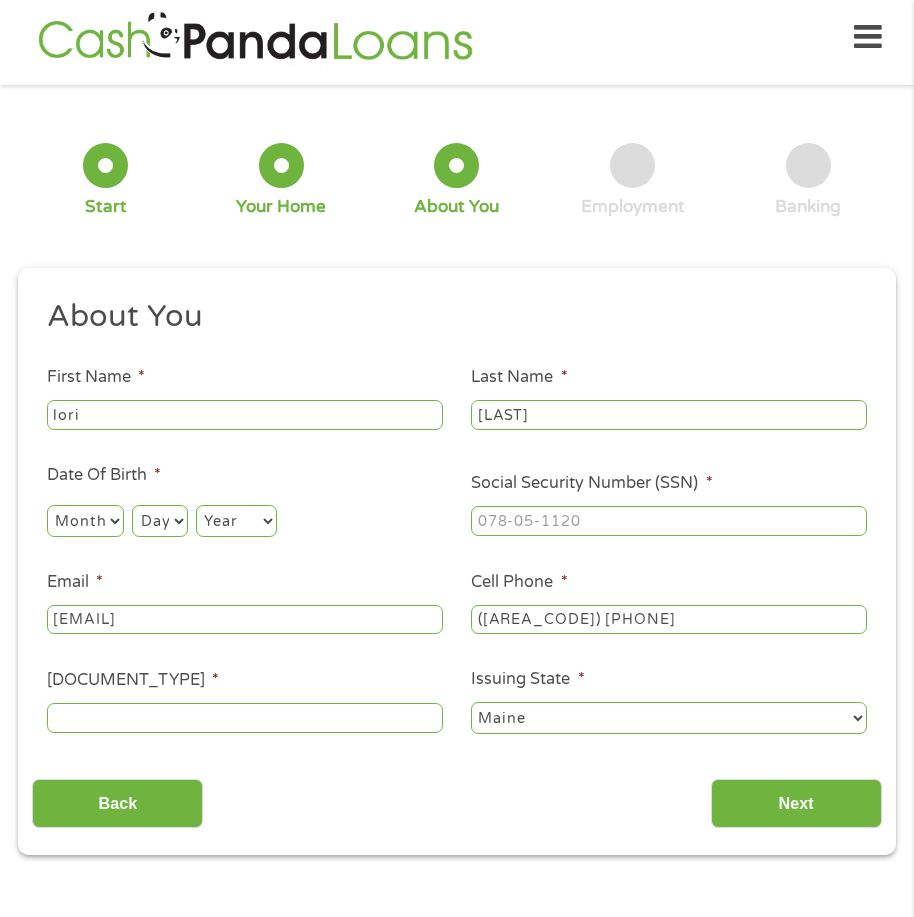click on "Month 1 2 3 4 5 6 7 8 9 10 11 12" at bounding box center [85, 521] 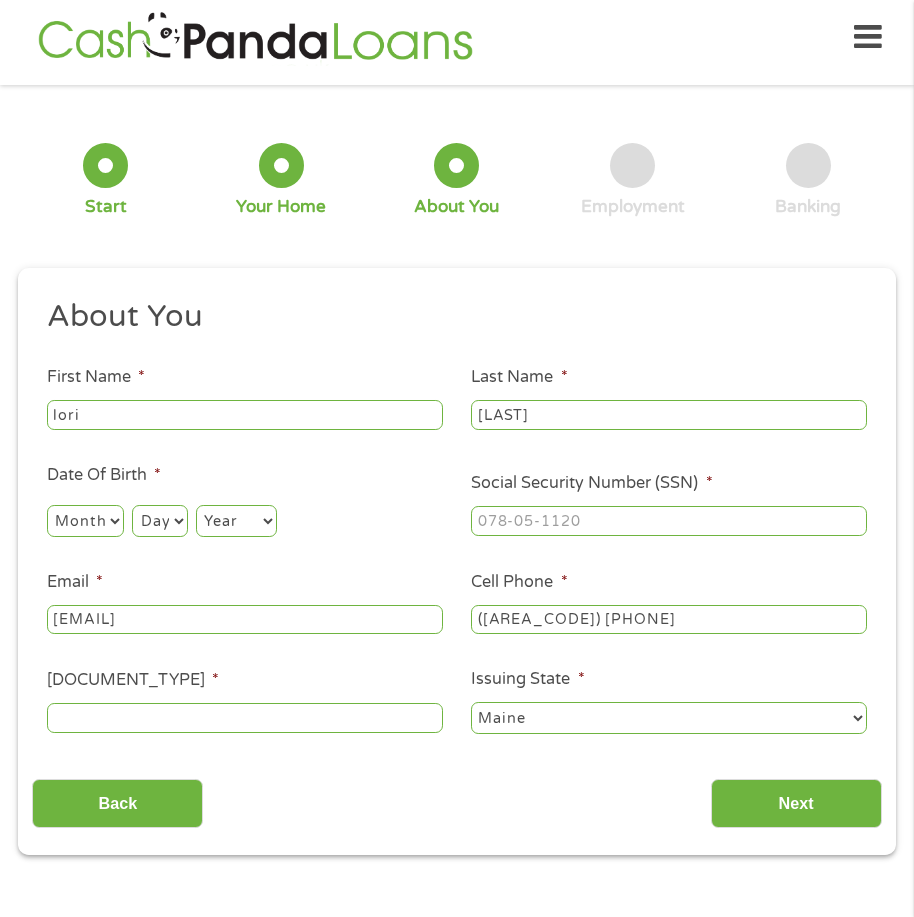 click on "Day 1 2 3 4 5 6 7 8 9 10 11 12 13 14 15 16 17 18 19 20 21 22 23 24 25 26 27 28 29 30 31" at bounding box center (159, 521) 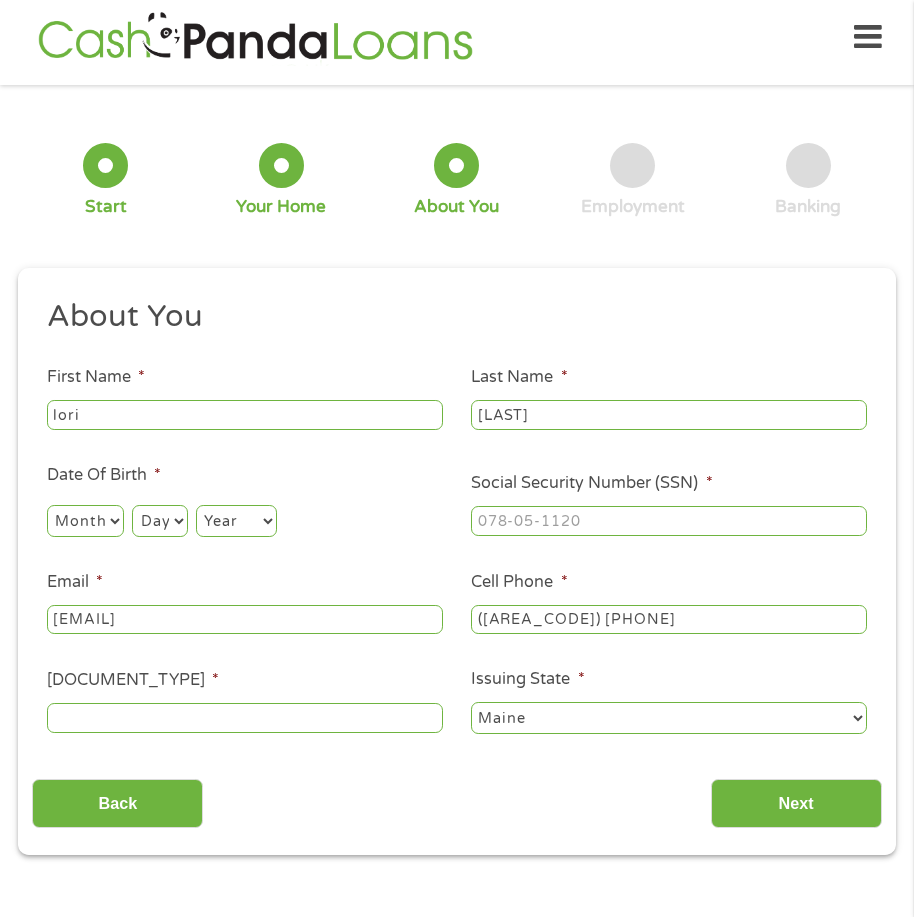 select on "12" 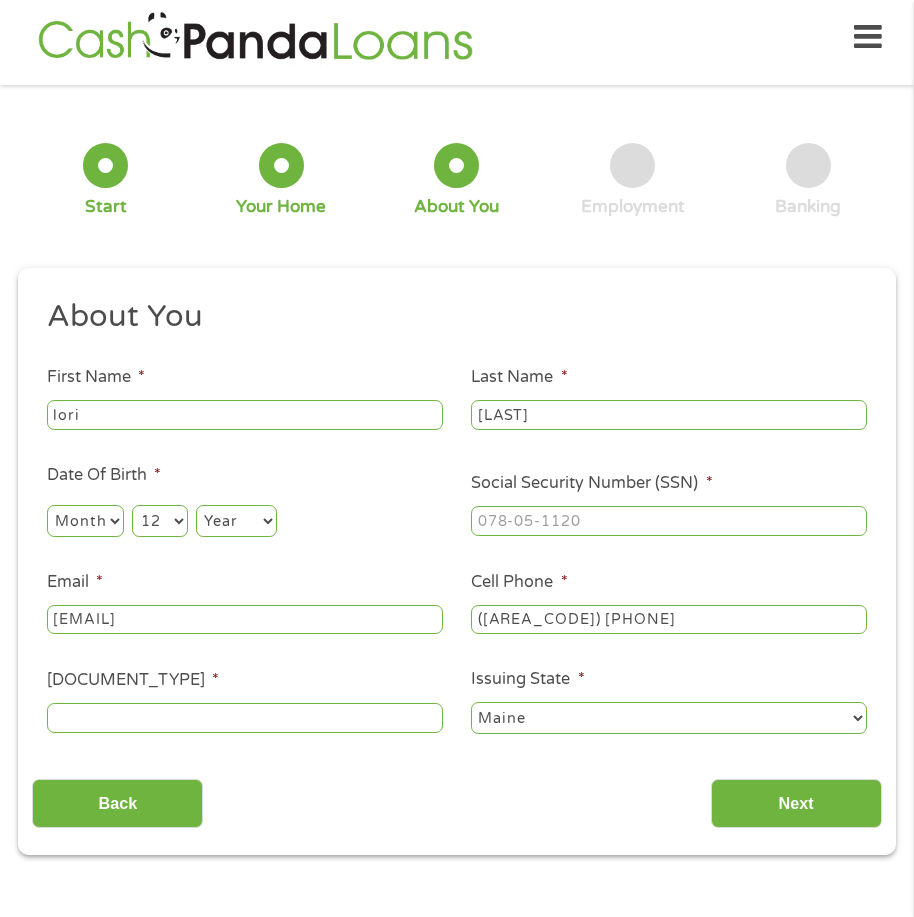 click on "Day 1 2 3 4 5 6 7 8 9 10 11 12 13 14 15 16 17 18 19 20 21 22 23 24 25 26 27 28 29 30 31" at bounding box center (159, 521) 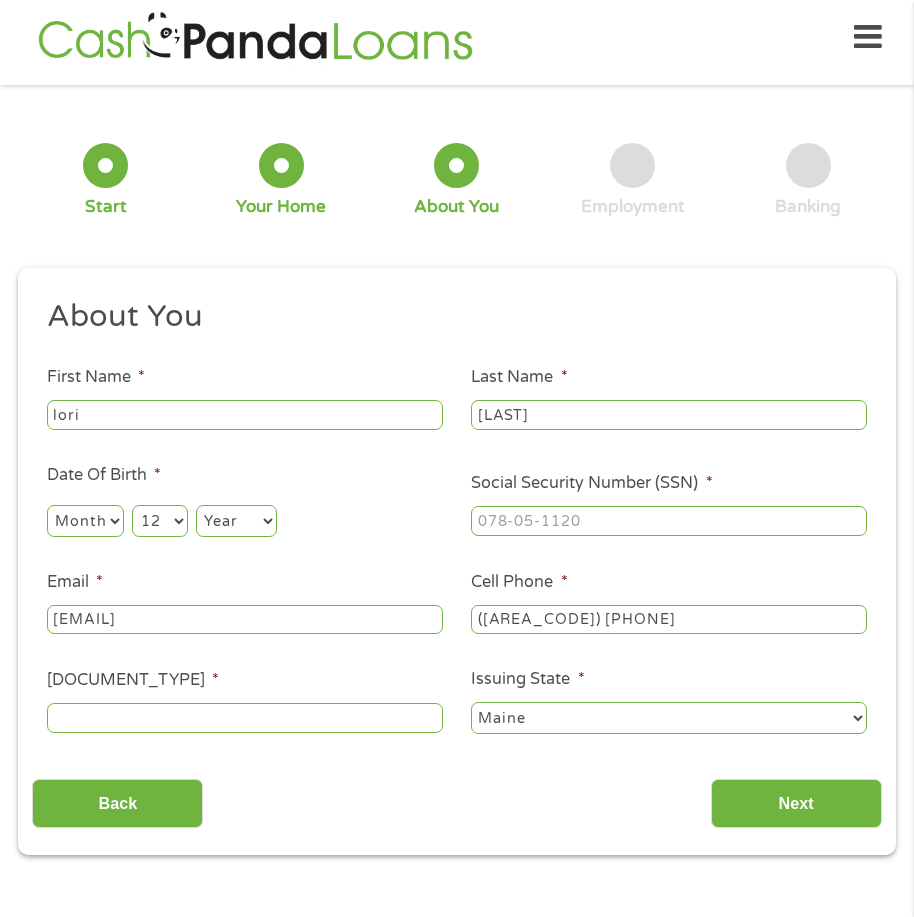 click on "Year 2007 2006 2005 2004 2003 2002 2001 2000 1999 1998 1997 1996 1995 1994 1993 1992 1991 1990 1989 1988 1987 1986 1985 1984 1983 1982 1981 1980 1979 1978 1977 1976 1975 1974 1973 1972 1971 1970 1969 1968 1967 1966 1965 1964 1963 1962 1961 1960 1959 1958 1957 1956 1955 1954 1953 1952 1951 1950 1949 1948 1947 1946 1945 1944 1943 1942 1941 1940 1939 1938 1937 1936 1935 1934 1933 1932 1931 1930 1929 1928 1927 1926 1925 1924 1923 1922 1921 1920" at bounding box center [236, 521] 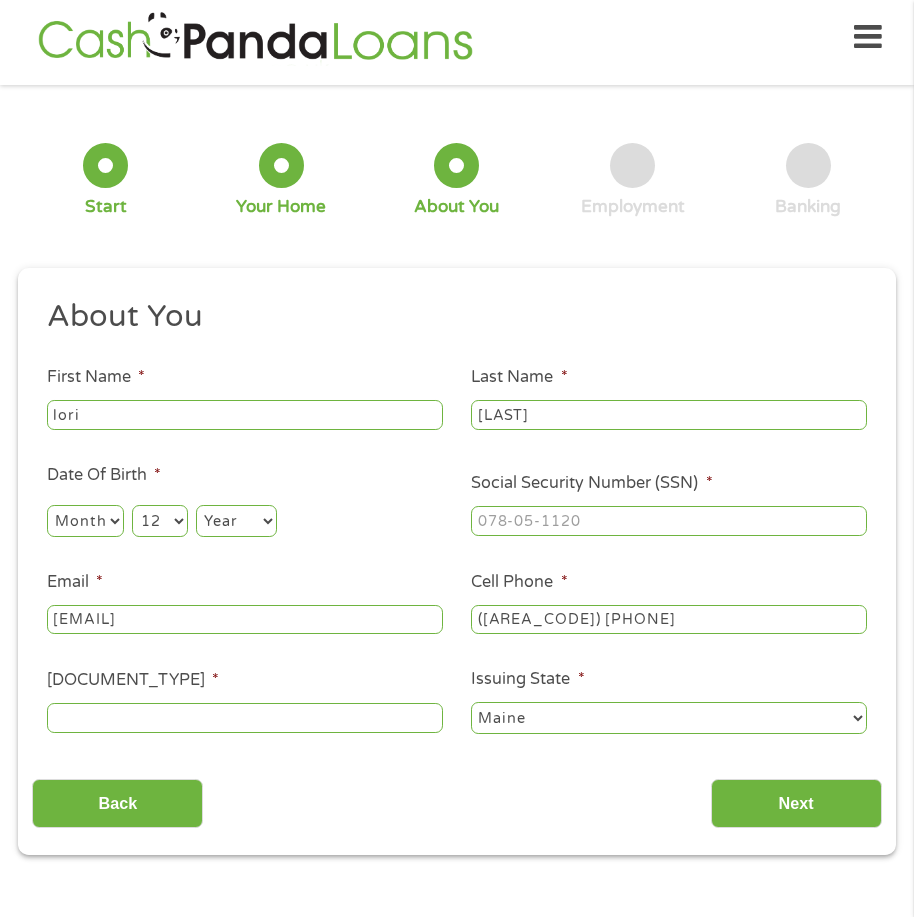 select on "1968" 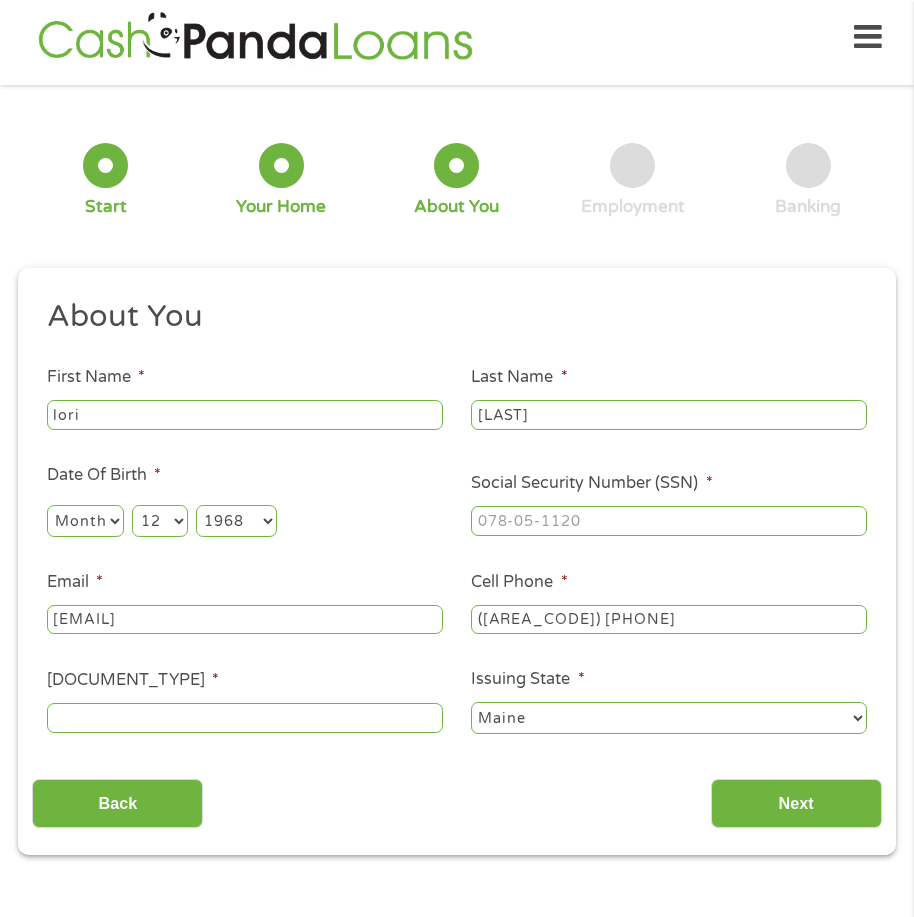 click on "Year 2007 2006 2005 2004 2003 2002 2001 2000 1999 1998 1997 1996 1995 1994 1993 1992 1991 1990 1989 1988 1987 1986 1985 1984 1983 1982 1981 1980 1979 1978 1977 1976 1975 1974 1973 1972 1971 1970 1969 1968 1967 1966 1965 1964 1963 1962 1961 1960 1959 1958 1957 1956 1955 1954 1953 1952 1951 1950 1949 1948 1947 1946 1945 1944 1943 1942 1941 1940 1939 1938 1937 1936 1935 1934 1933 1932 1931 1930 1929 1928 1927 1926 1925 1924 1923 1922 1921 1920" at bounding box center (236, 521) 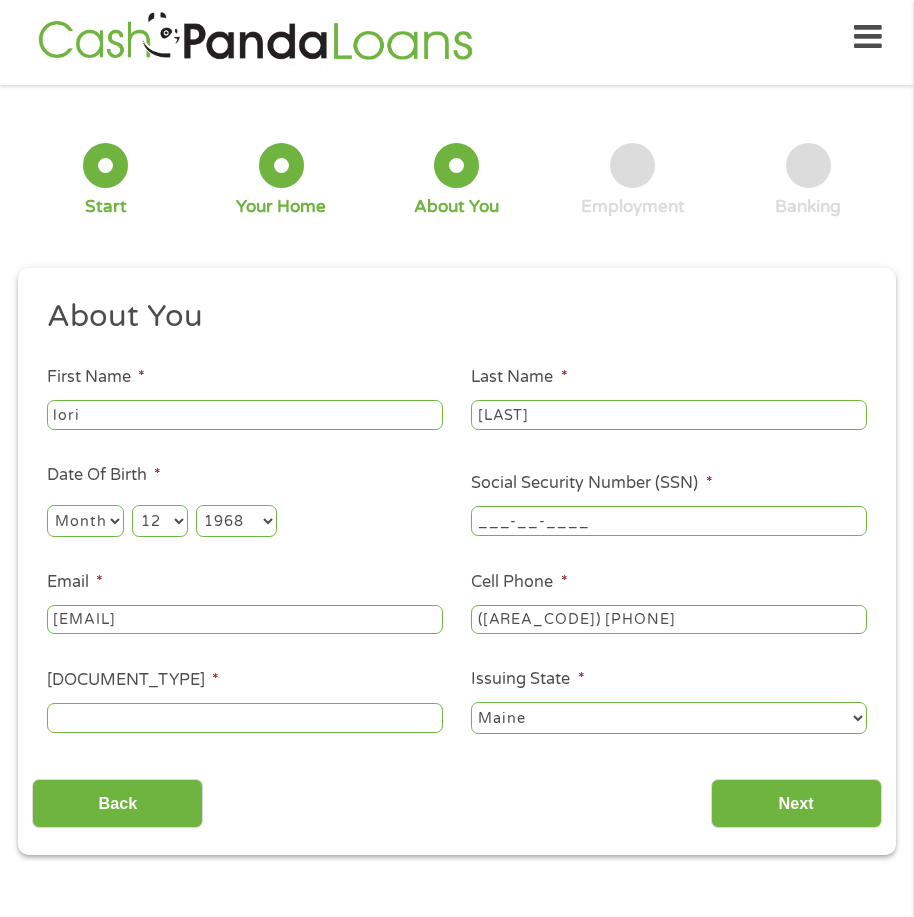 click on "___-__-____" at bounding box center [669, 521] 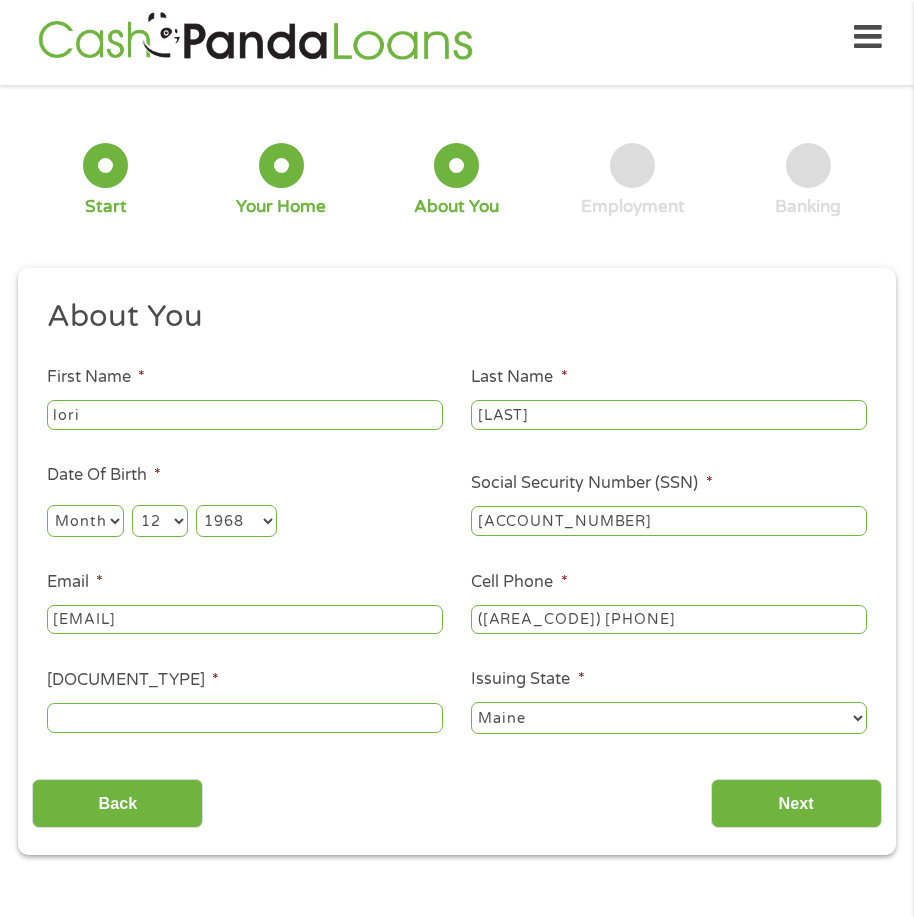 type on "[ACCOUNT_NUMBER]" 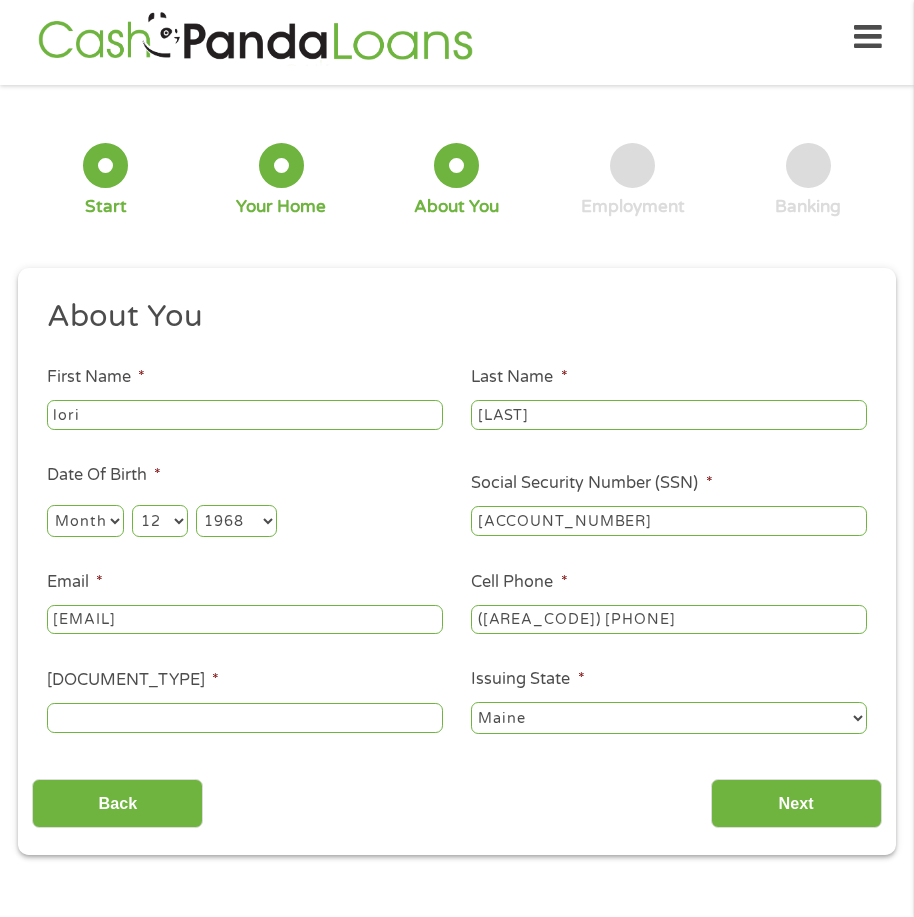 click on "Driver License Number *" at bounding box center [245, 718] 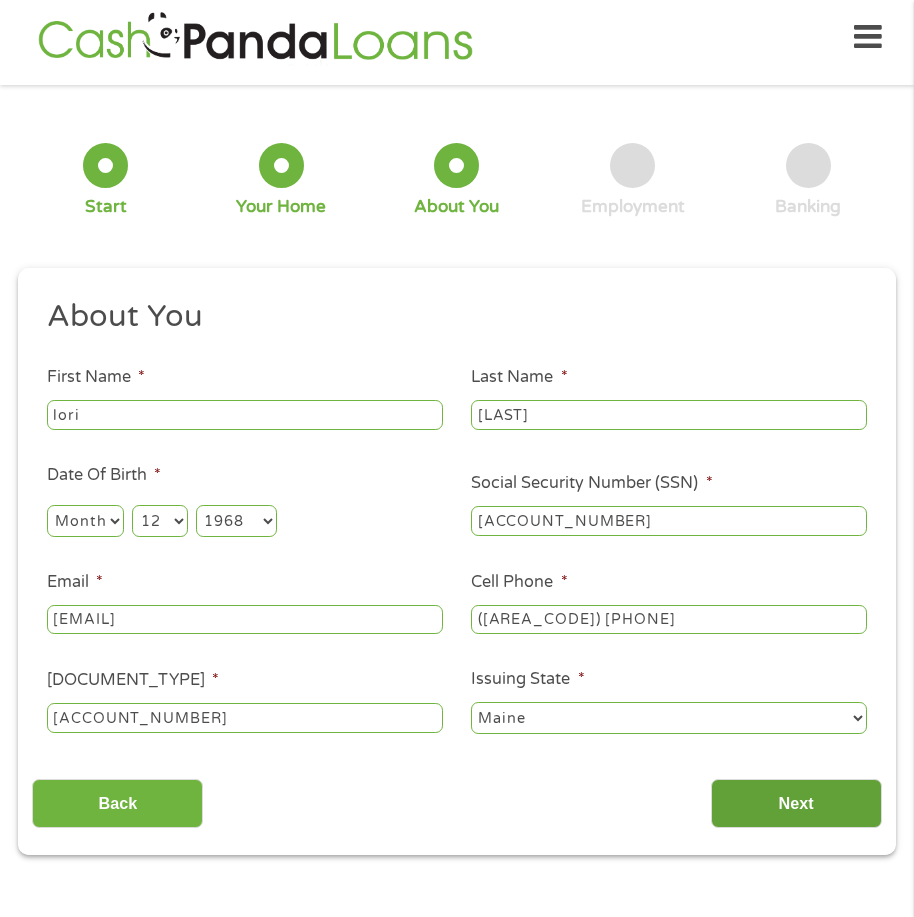 type on "[ACCOUNT_NUMBER]" 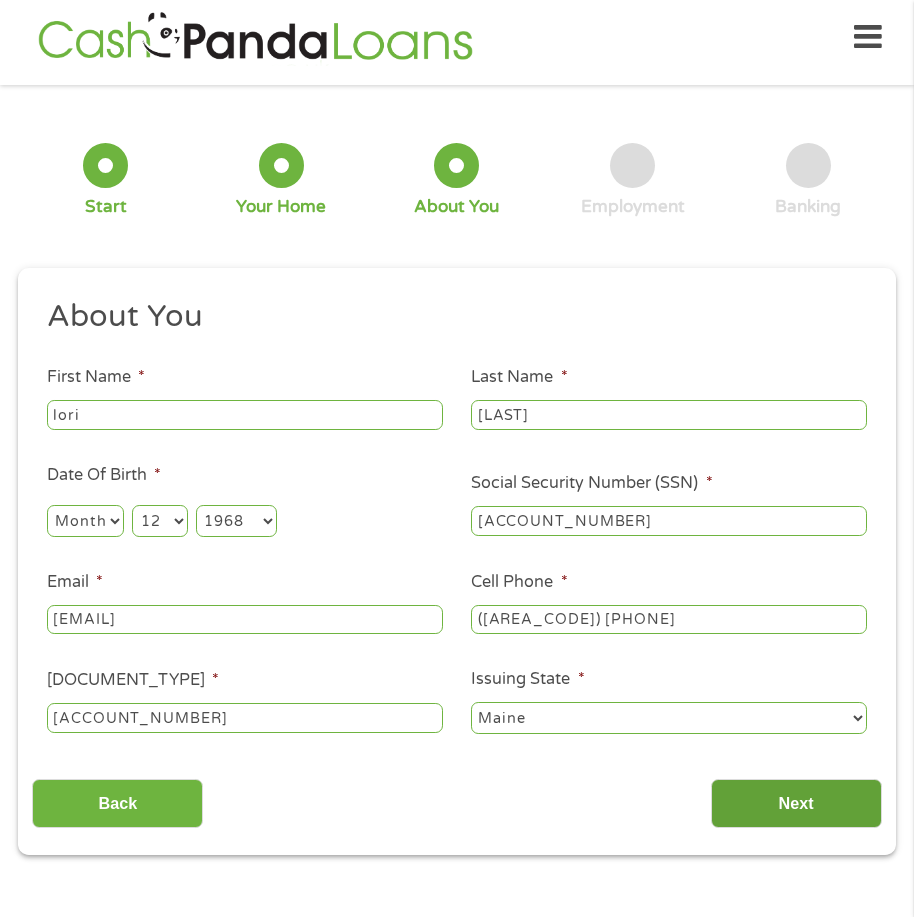 scroll, scrollTop: 8, scrollLeft: 8, axis: both 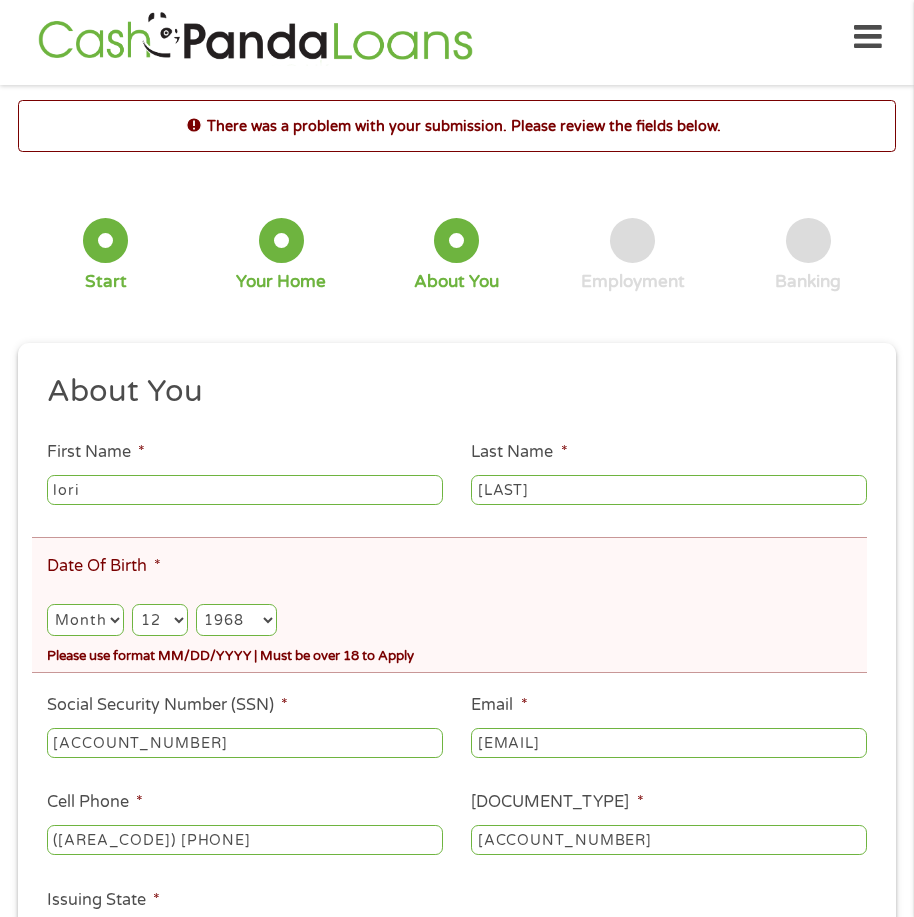 click on "Month 1 2 3 4 5 6 7 8 9 10 11 12" at bounding box center [85, 620] 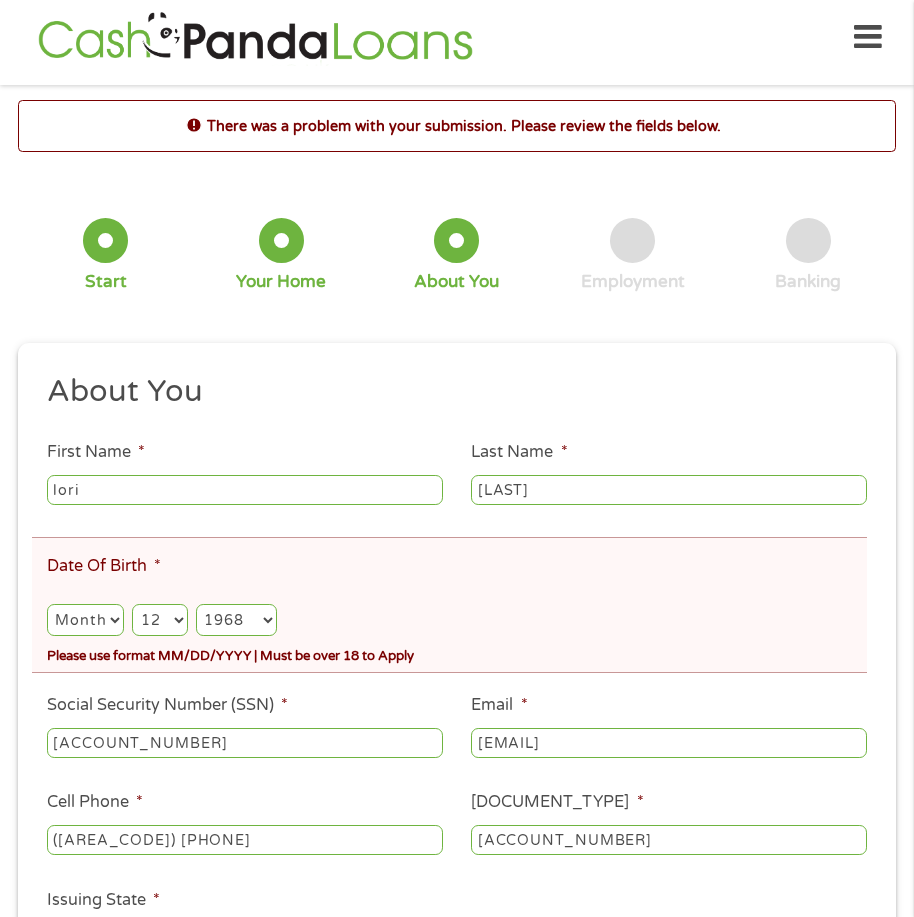 select on "4" 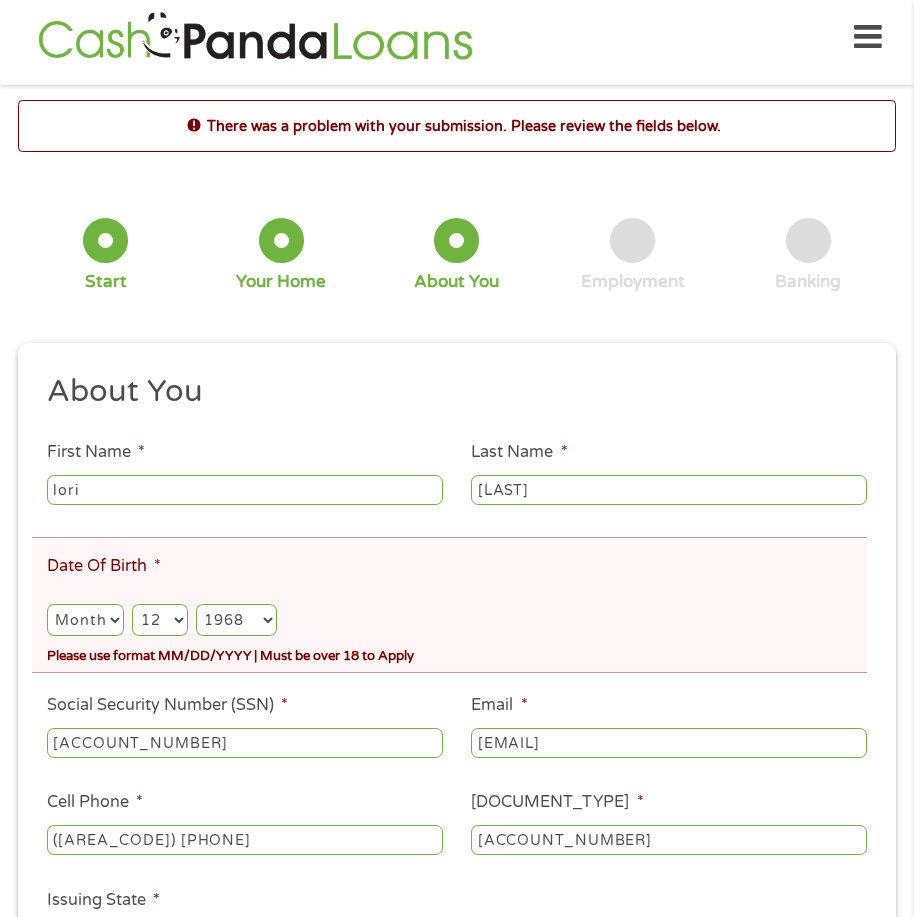 click on "Month 1 2 3 4 5 6 7 8 9 10 11 12" at bounding box center (85, 620) 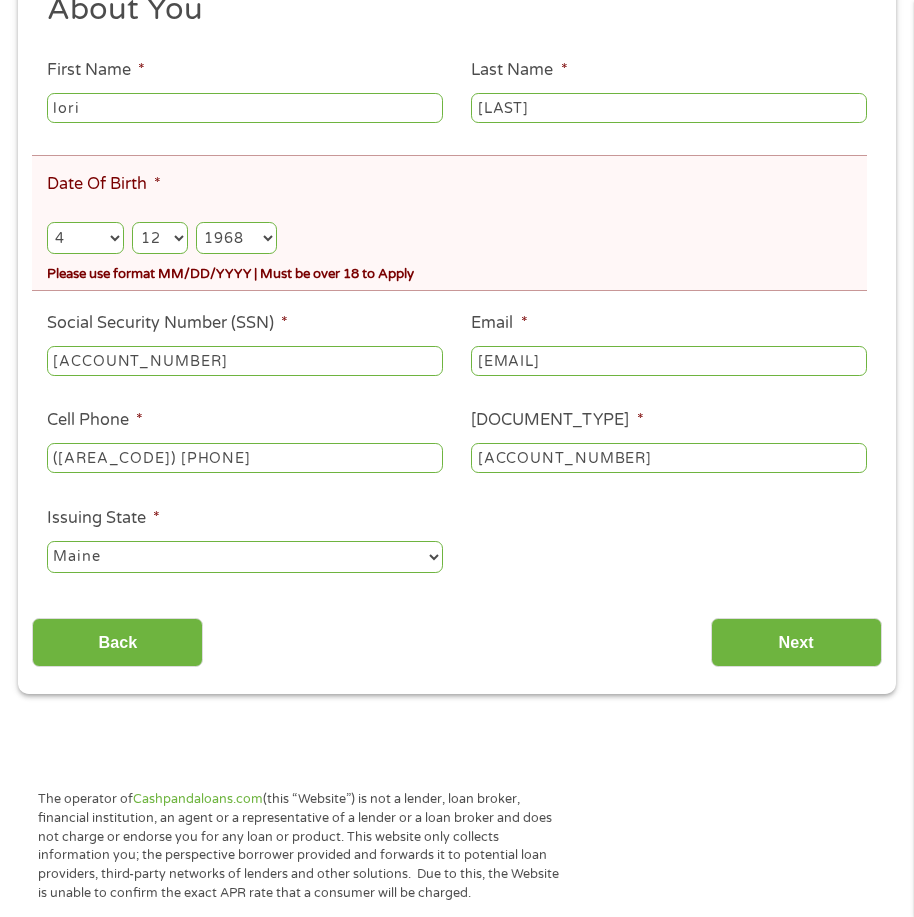 scroll, scrollTop: 410, scrollLeft: 0, axis: vertical 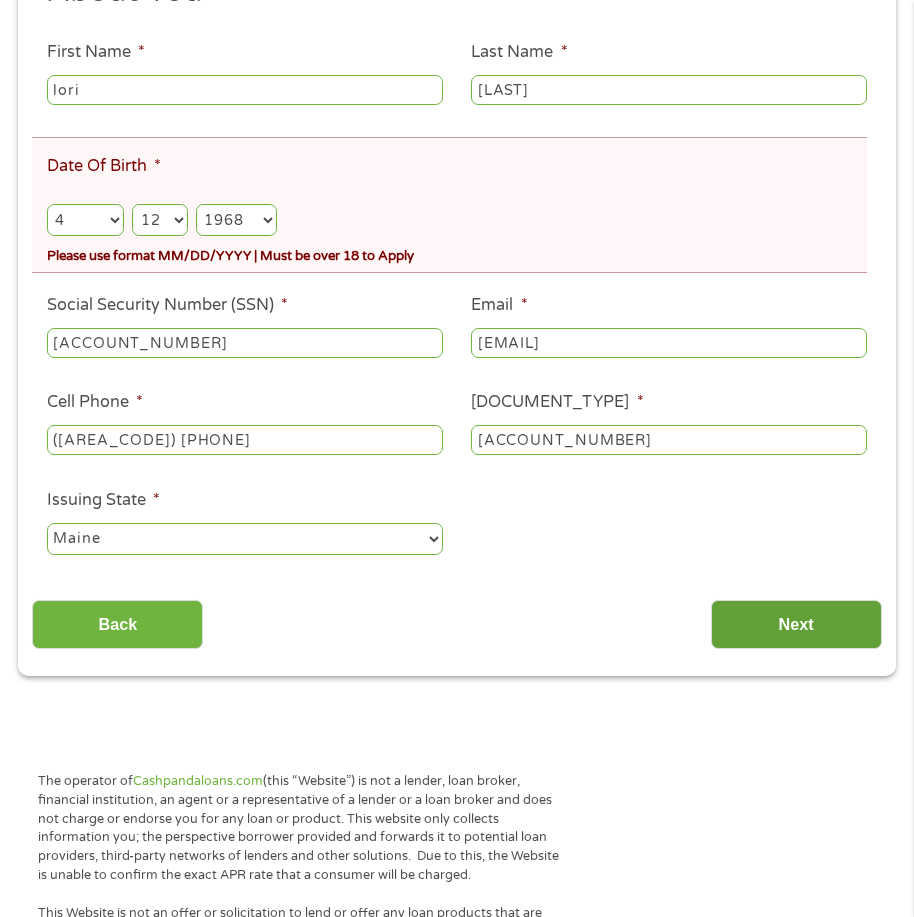 click on "Next" at bounding box center (796, 624) 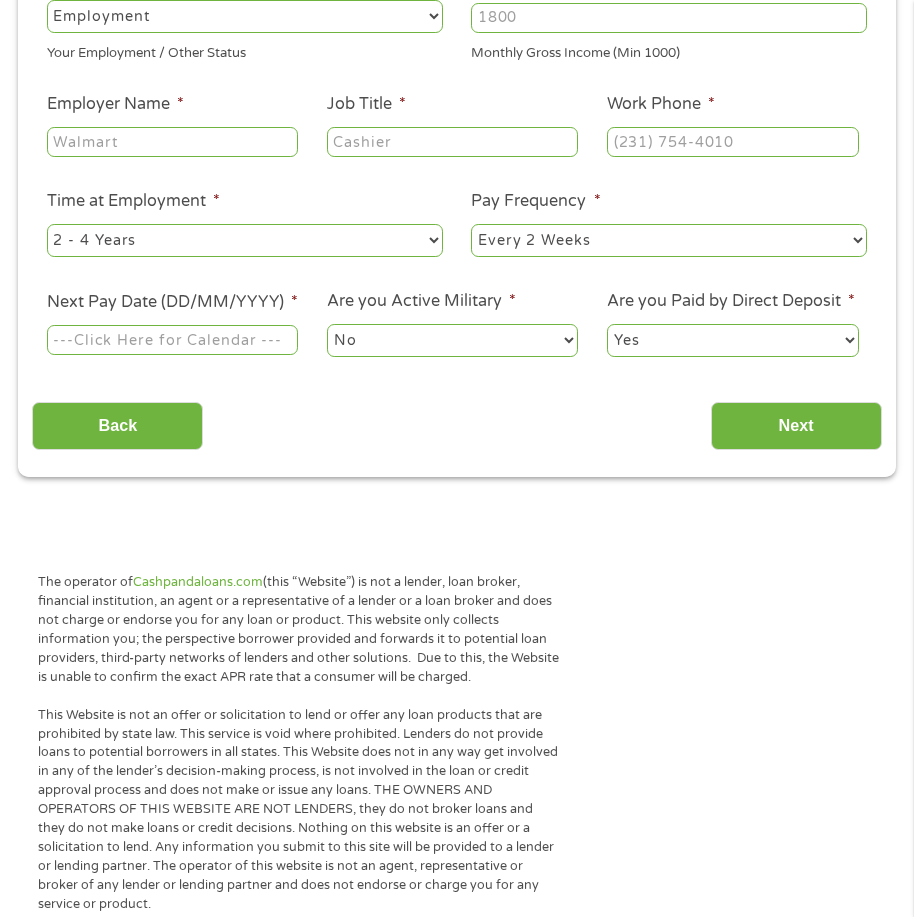 scroll, scrollTop: 8, scrollLeft: 8, axis: both 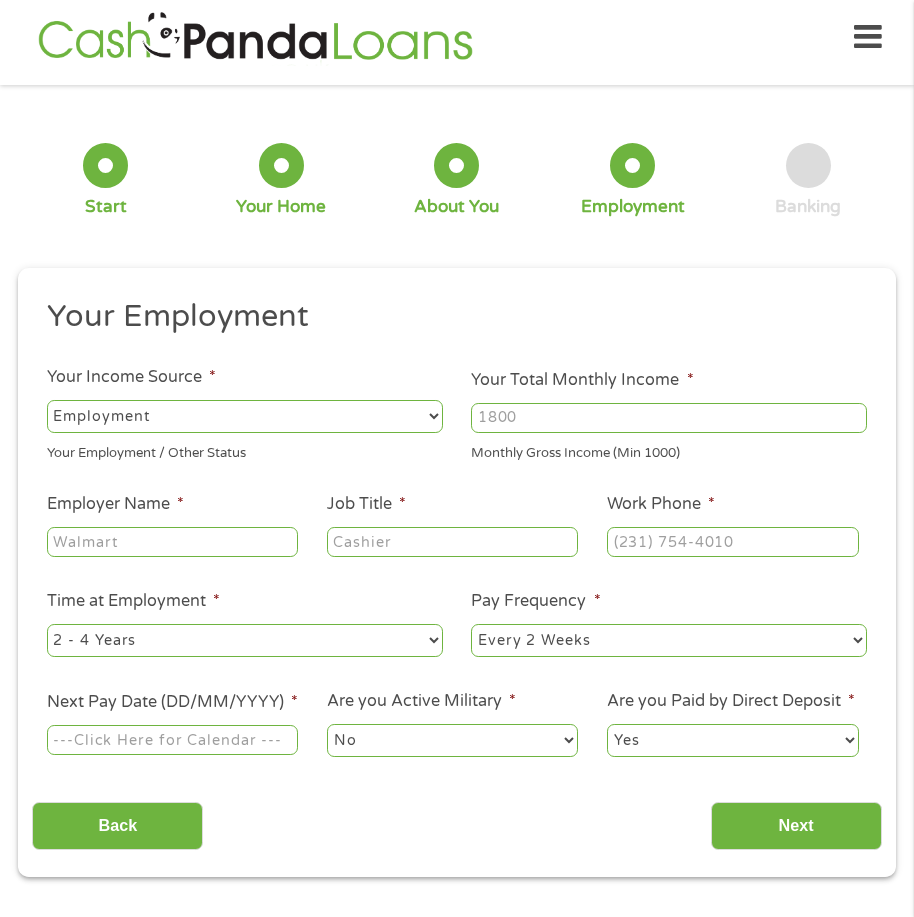 click on "Your Total Monthly Income *" at bounding box center (669, 418) 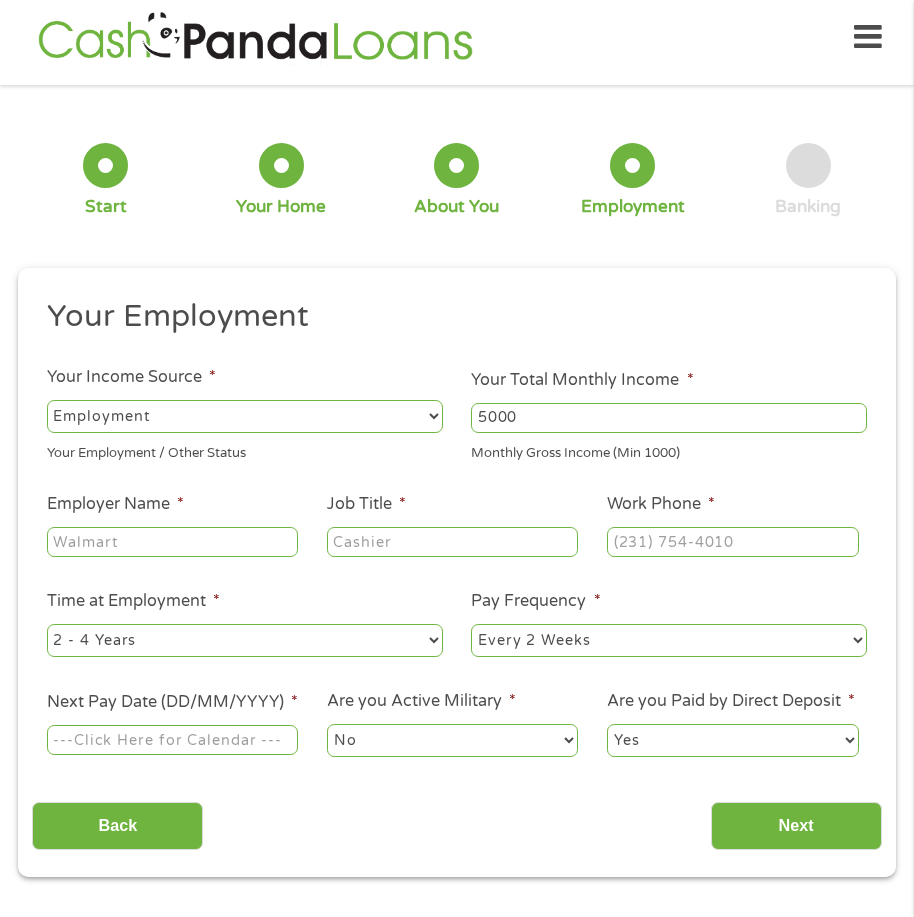 type on "5000" 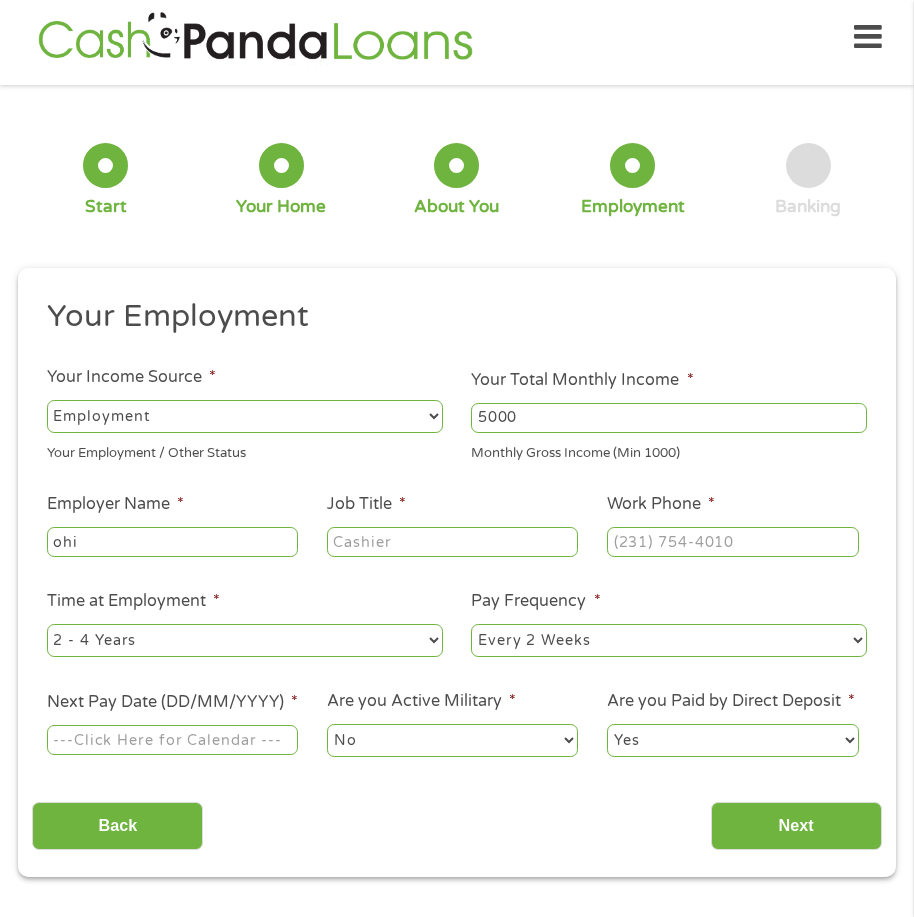 type on "ohi" 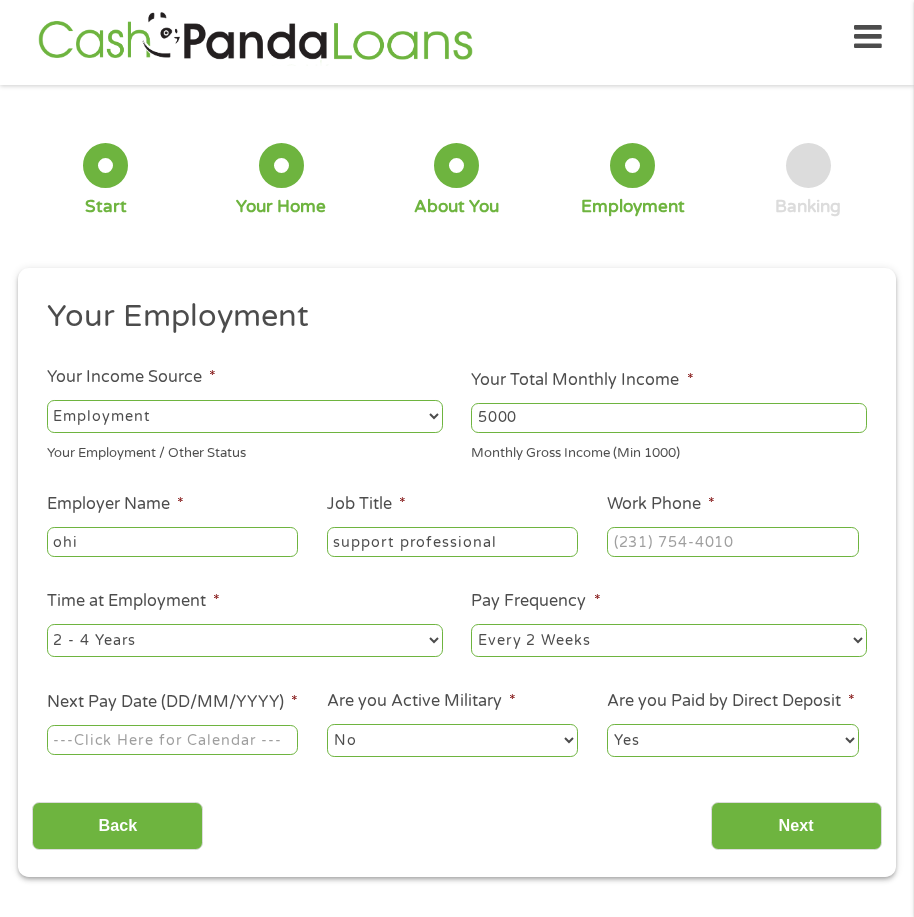 type on "support professional" 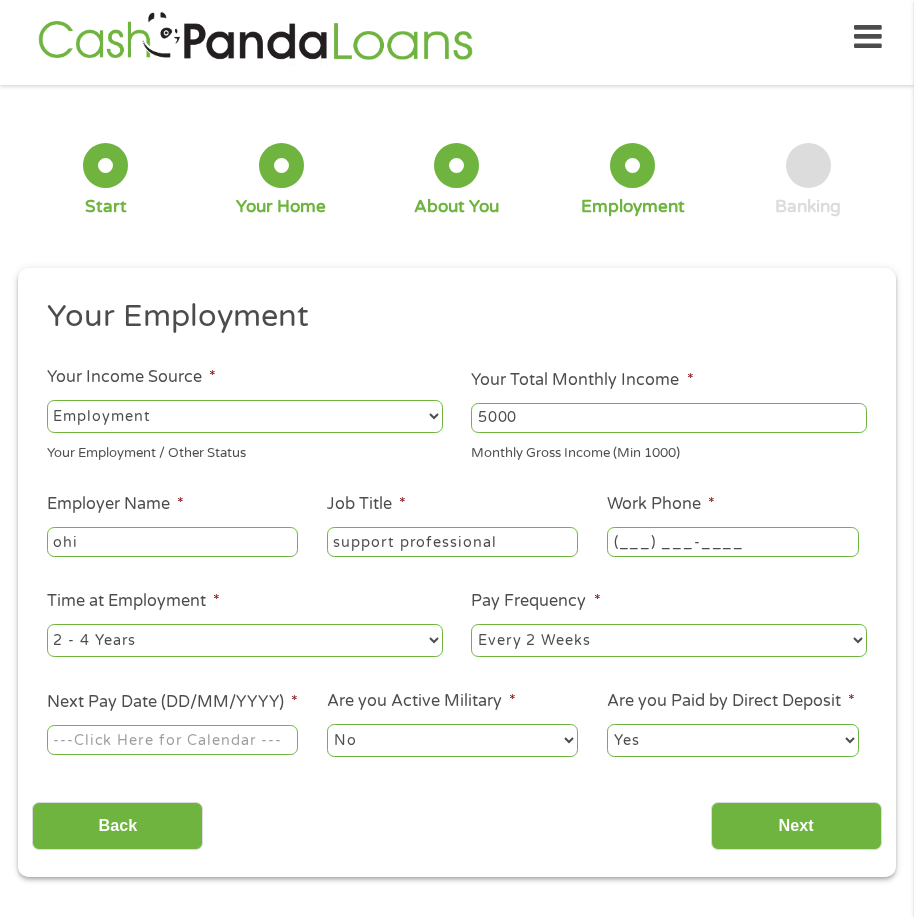 drag, startPoint x: 647, startPoint y: 528, endPoint x: 646, endPoint y: 546, distance: 18.027756 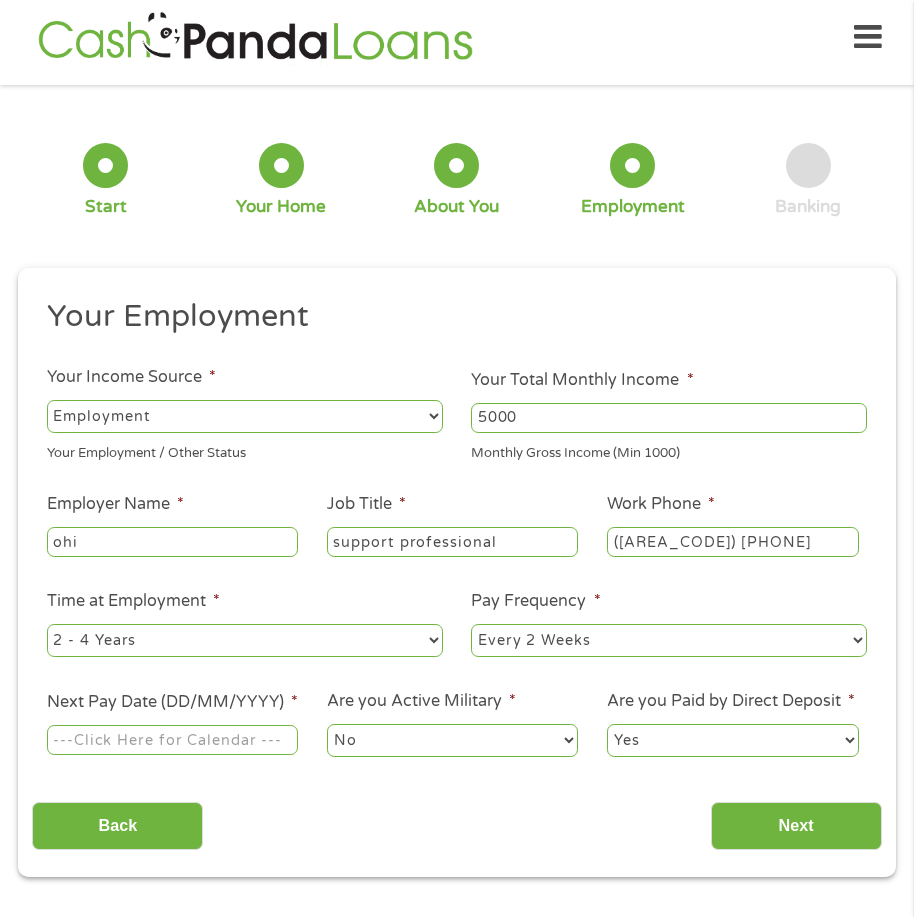 type on "([AREA_CODE]) [PHONE]" 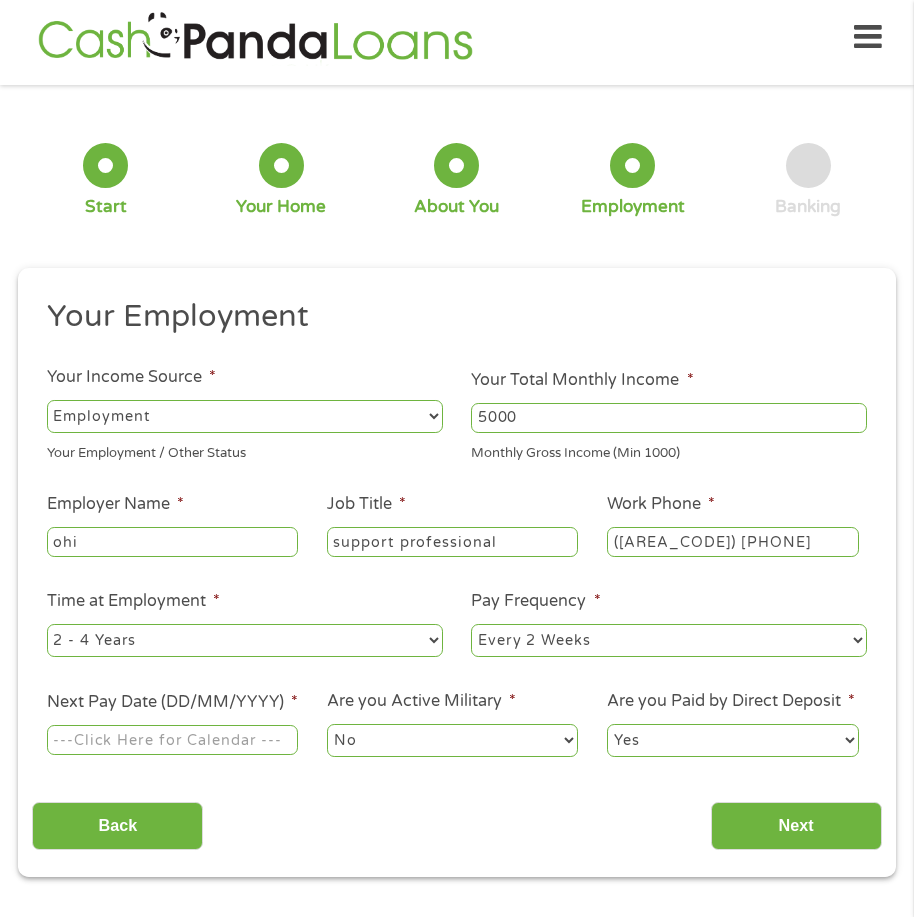 type 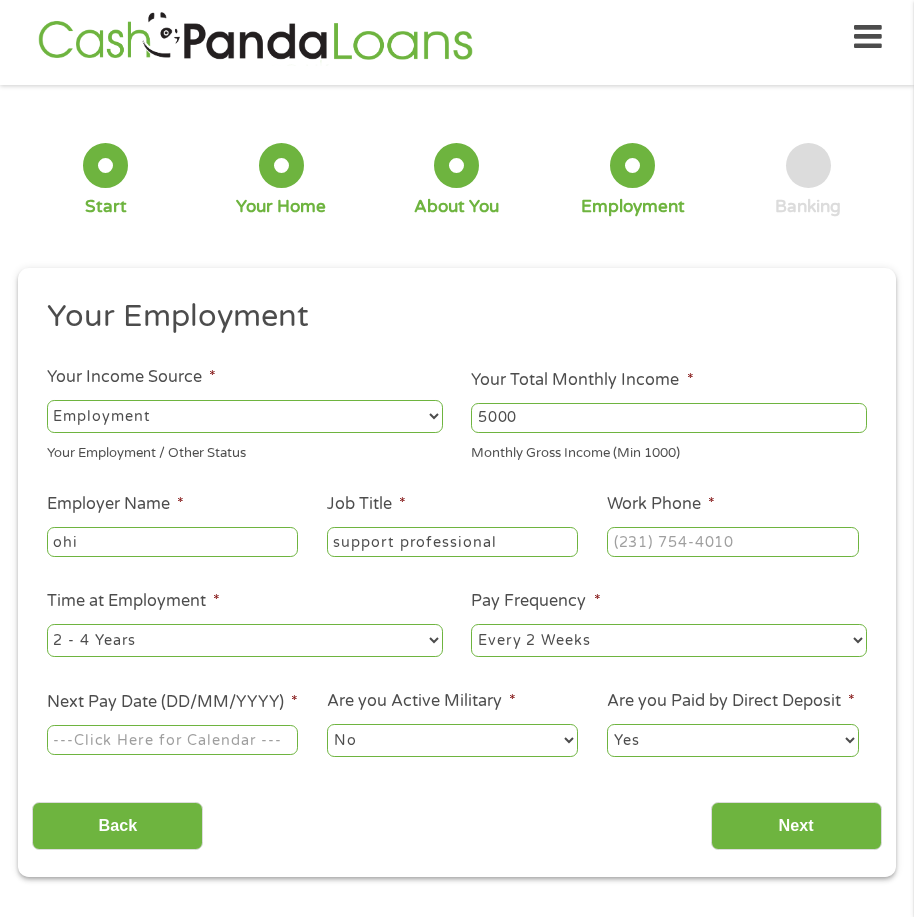 click on "--- Choose one --- 1 Year or less 1 - 2 Years 2 - 4 Years Over 4 Years" at bounding box center (245, 640) 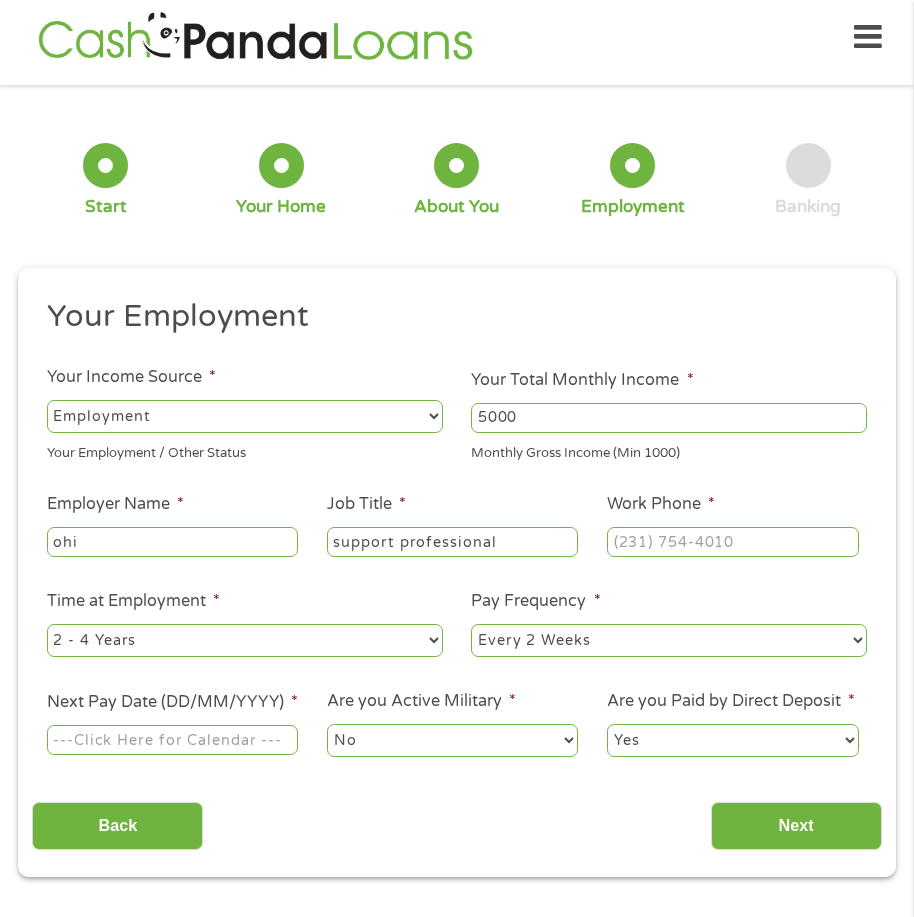 select on "60months" 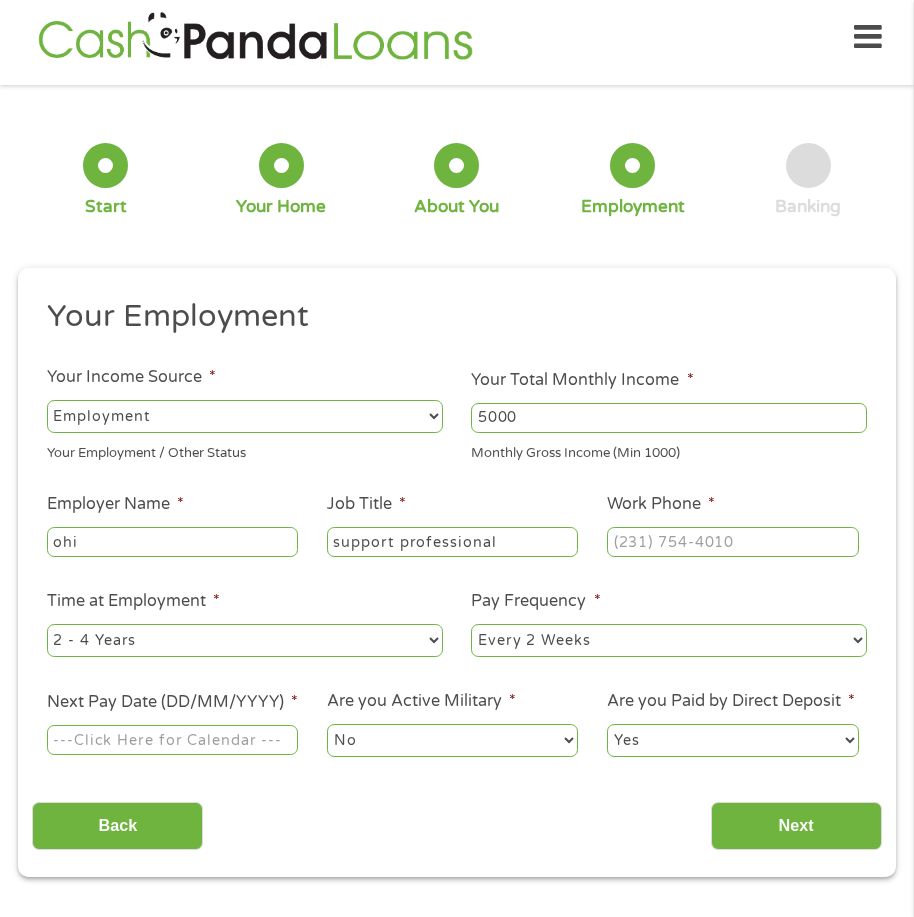 click on "--- Choose one --- 1 Year or less 1 - 2 Years 2 - 4 Years Over 4 Years" at bounding box center (245, 640) 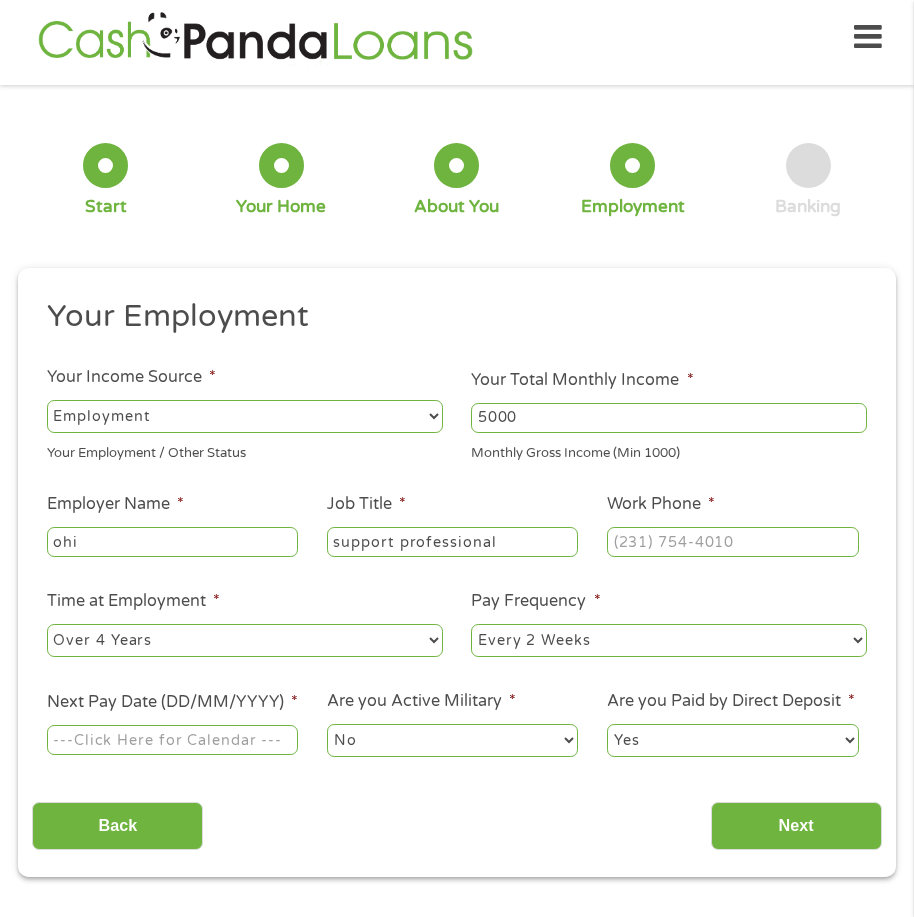 click on "--- Choose one --- Every 2 Weeks Every Week Monthly Semi-Monthly" at bounding box center [669, 640] 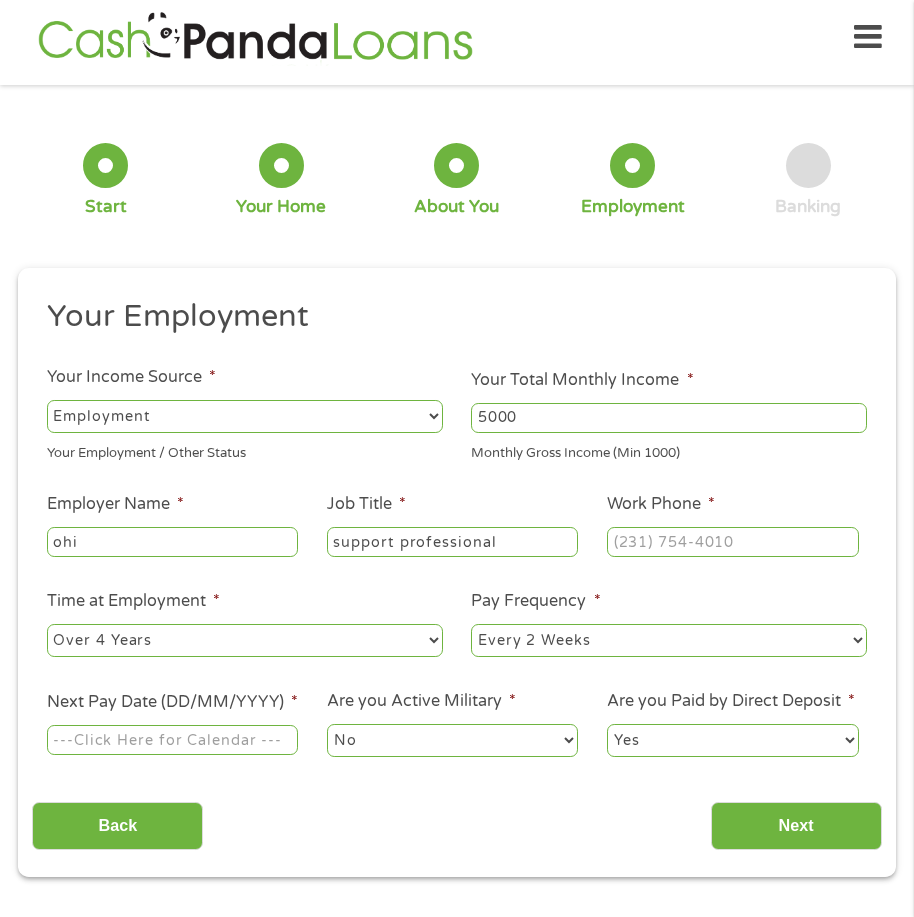 click on "--- Choose one --- Every 2 Weeks Every Week Monthly Semi-Monthly" at bounding box center (669, 640) 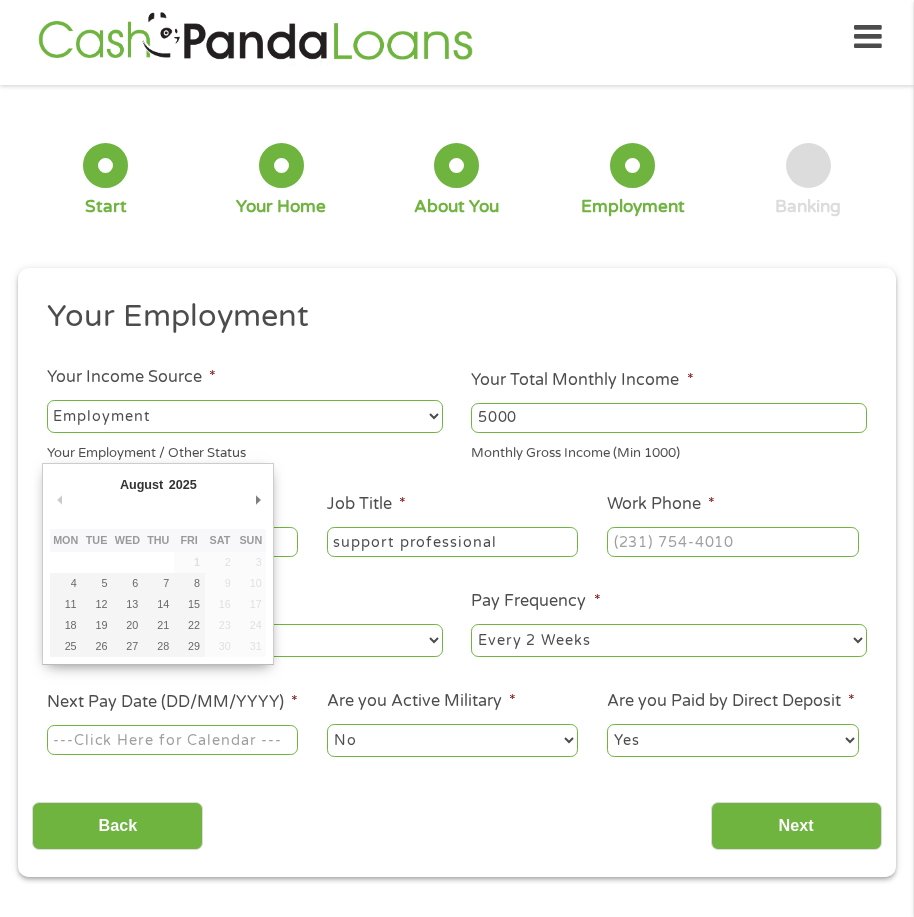 click on "Next Pay Date (DD/MM/YYYY) *" at bounding box center (172, 740) 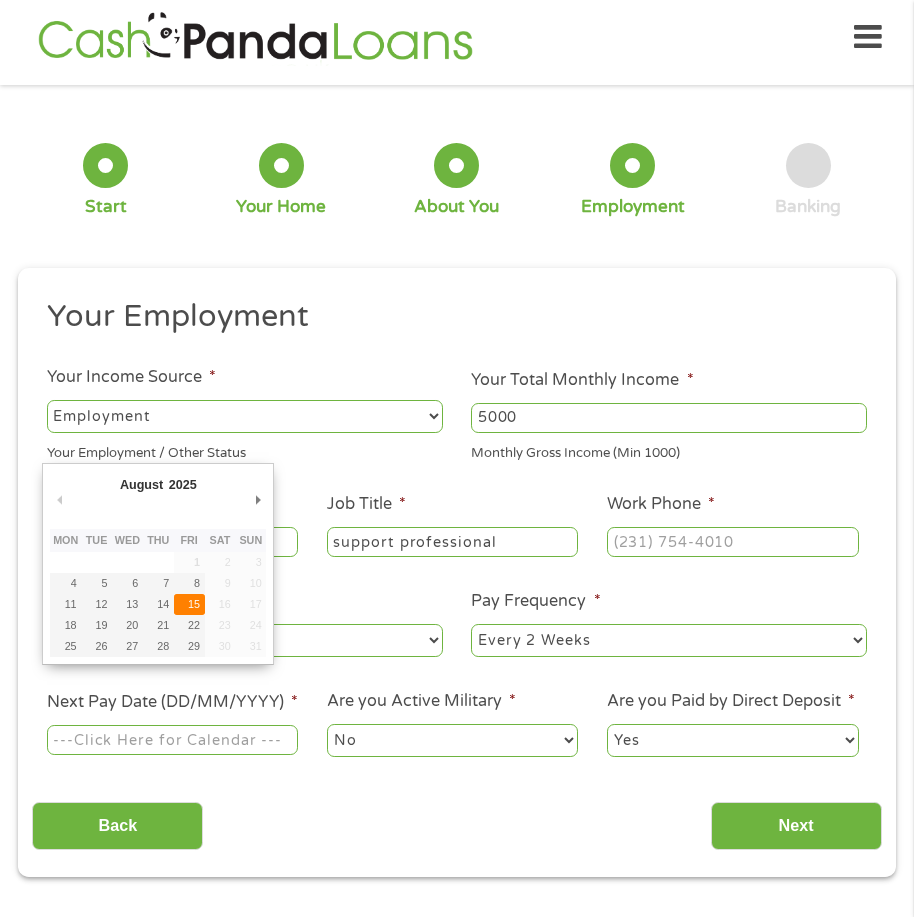 type on "15/08/2025" 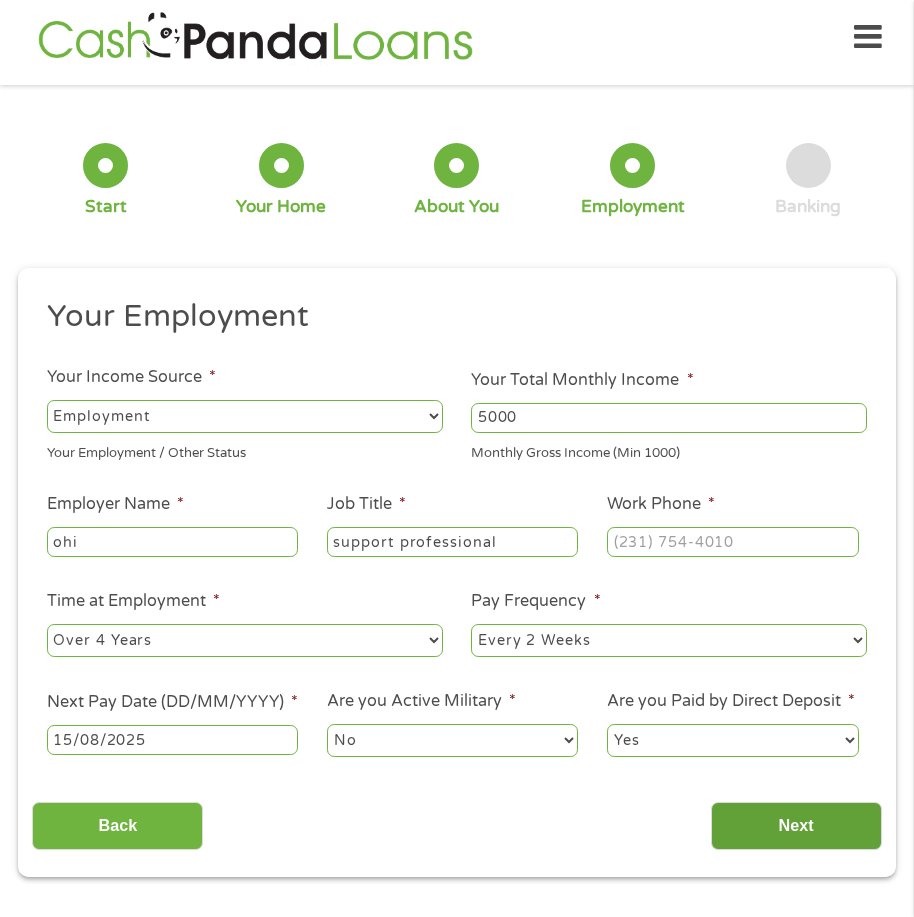 click on "Next" at bounding box center (796, 826) 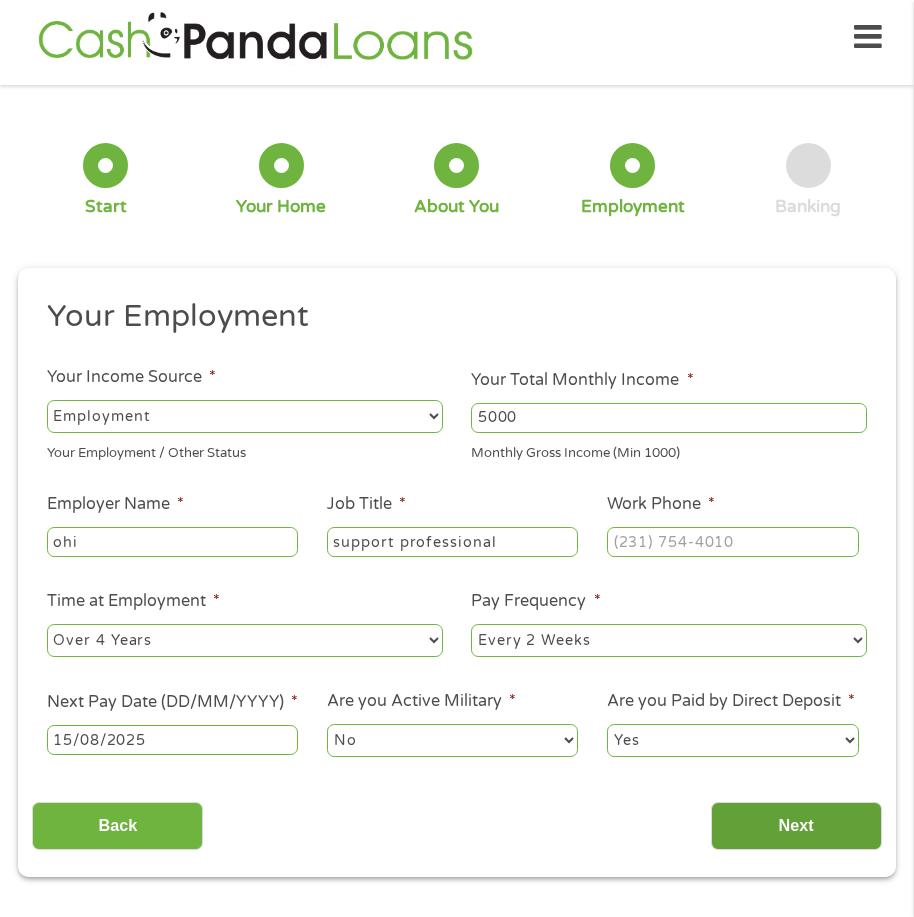 scroll, scrollTop: 8, scrollLeft: 8, axis: both 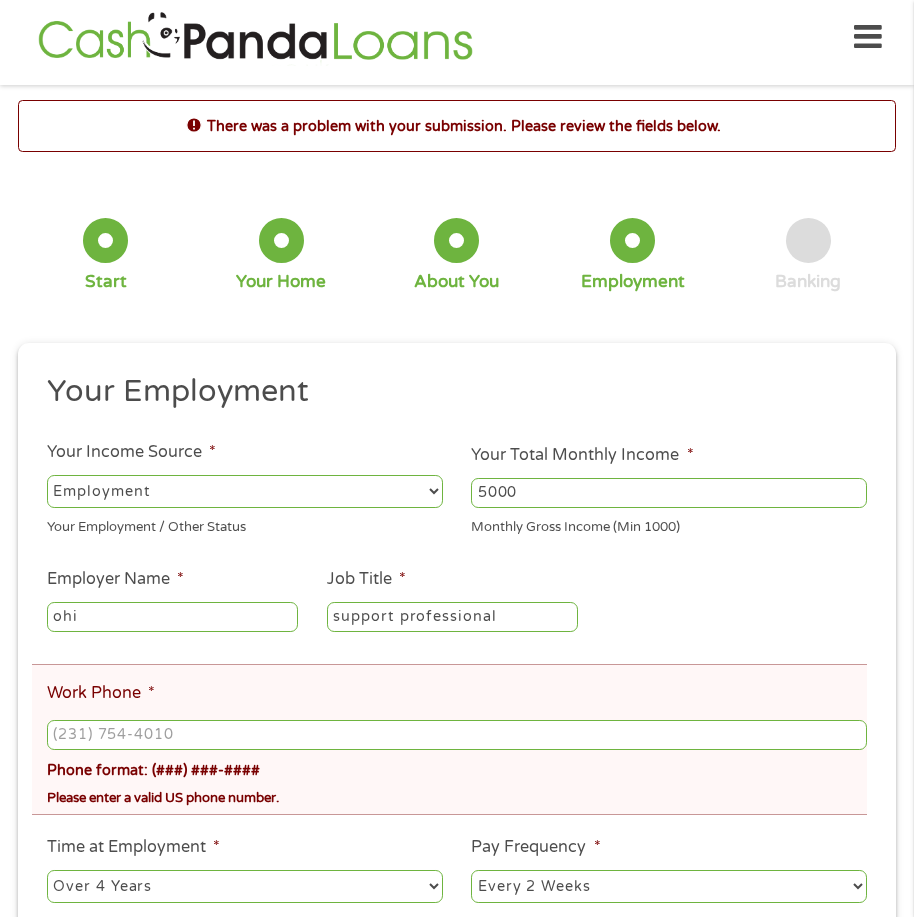 click on "Pay Frequency * --- Choose one --- Every 2 Weeks Every Week Monthly Semi-Monthly" at bounding box center [669, 870] 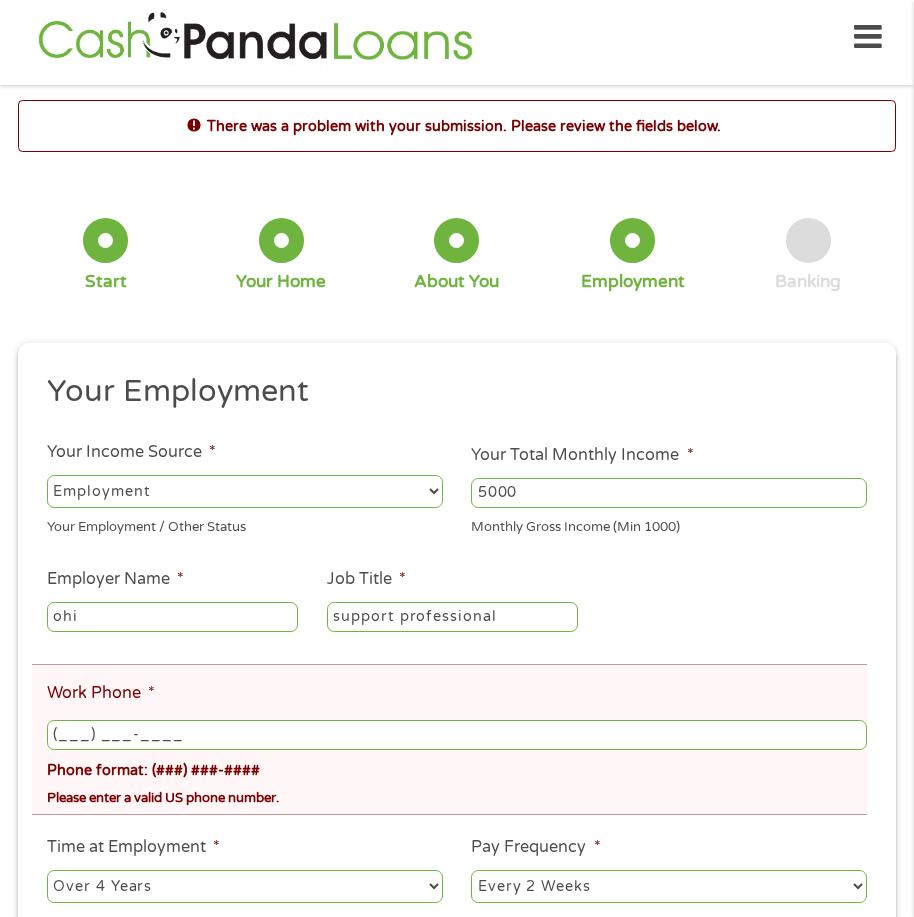 click on "(___) ___-____" at bounding box center [457, 735] 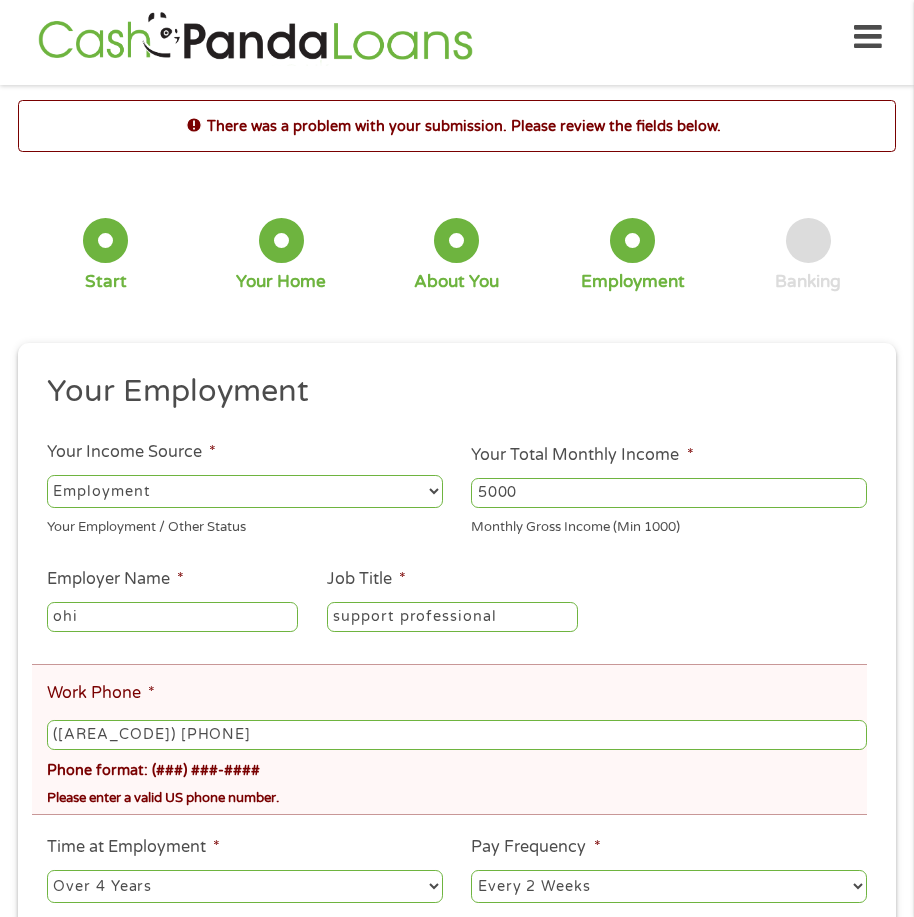 type on "([AREA_CODE]) [PHONE]" 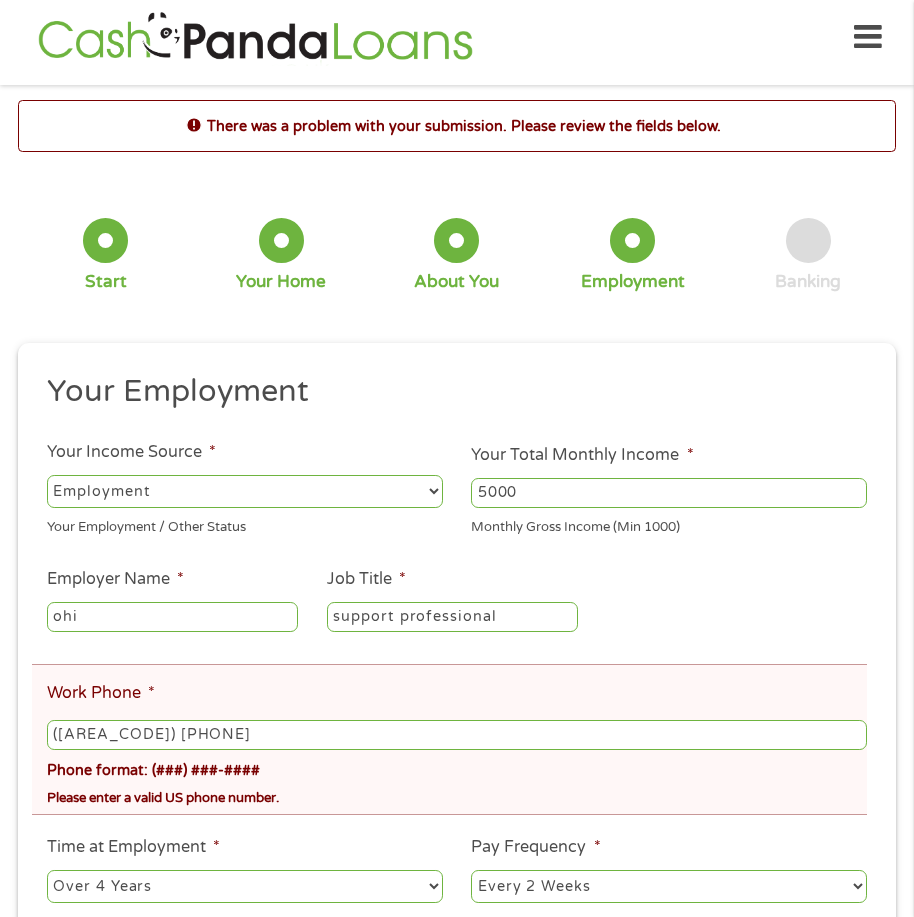 click on "Phone format: (###) ###-####" at bounding box center (457, 767) 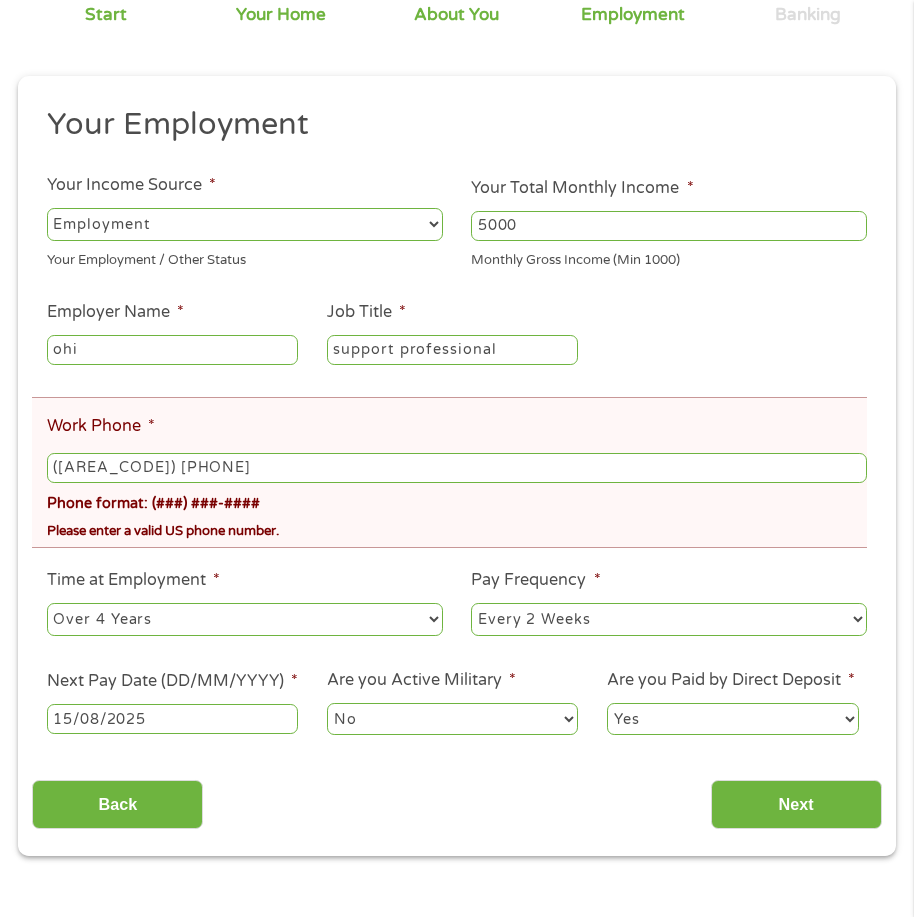 scroll, scrollTop: 410, scrollLeft: 0, axis: vertical 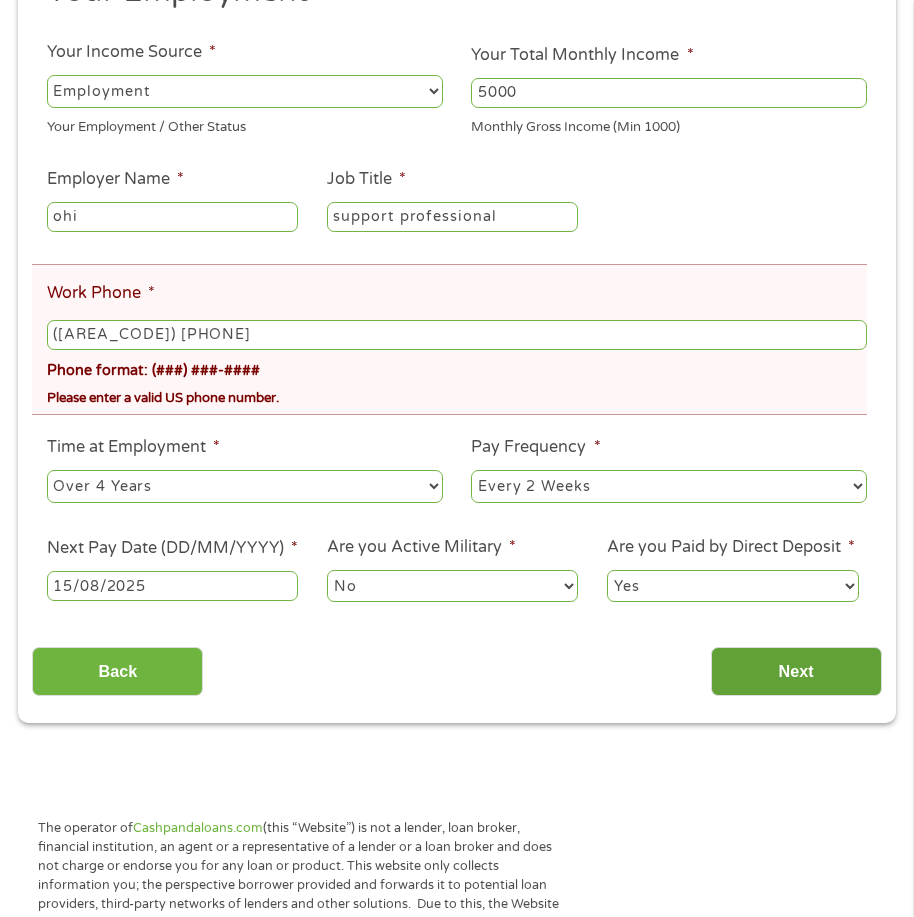 click on "Next" at bounding box center [796, 671] 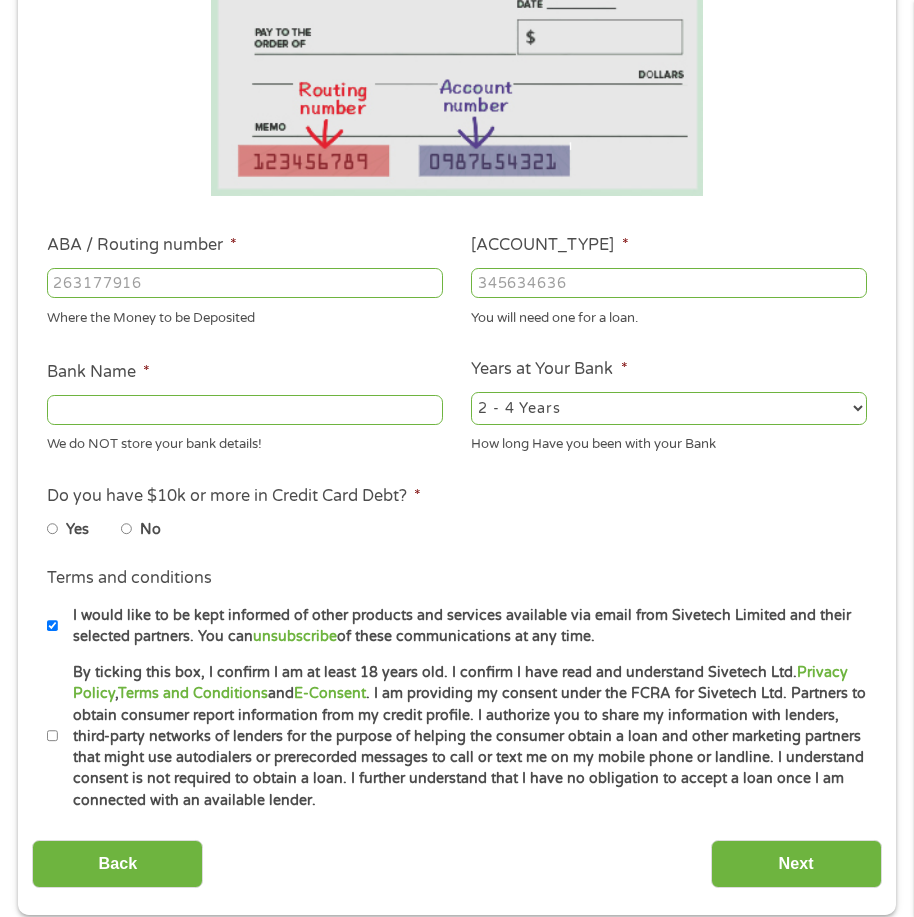 scroll, scrollTop: 8, scrollLeft: 8, axis: both 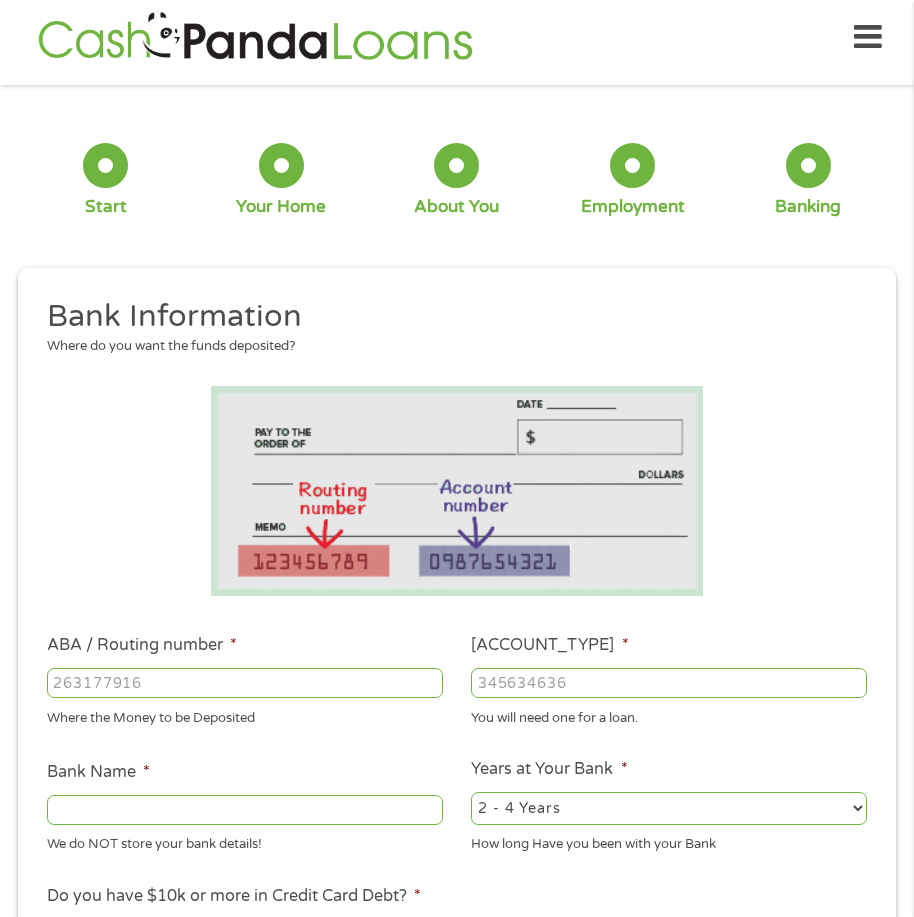 click on "[ROUTING_NUMBER] *" at bounding box center [245, 683] 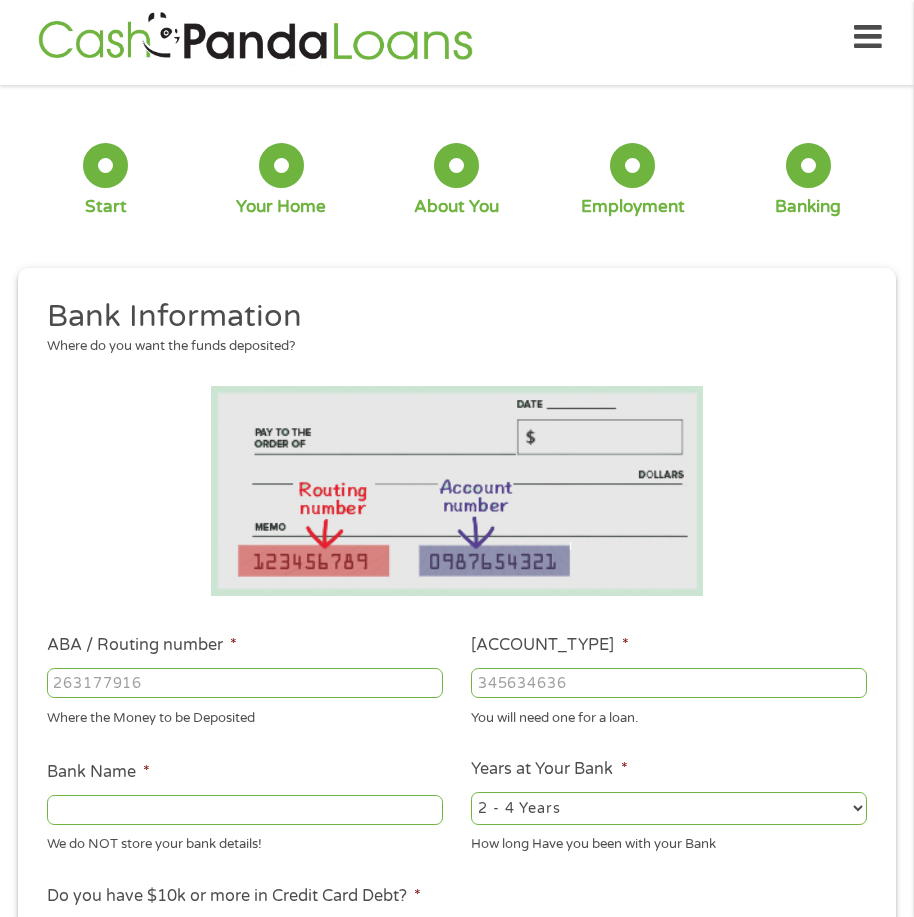 type on "[ACCOUNT_NUMBER]" 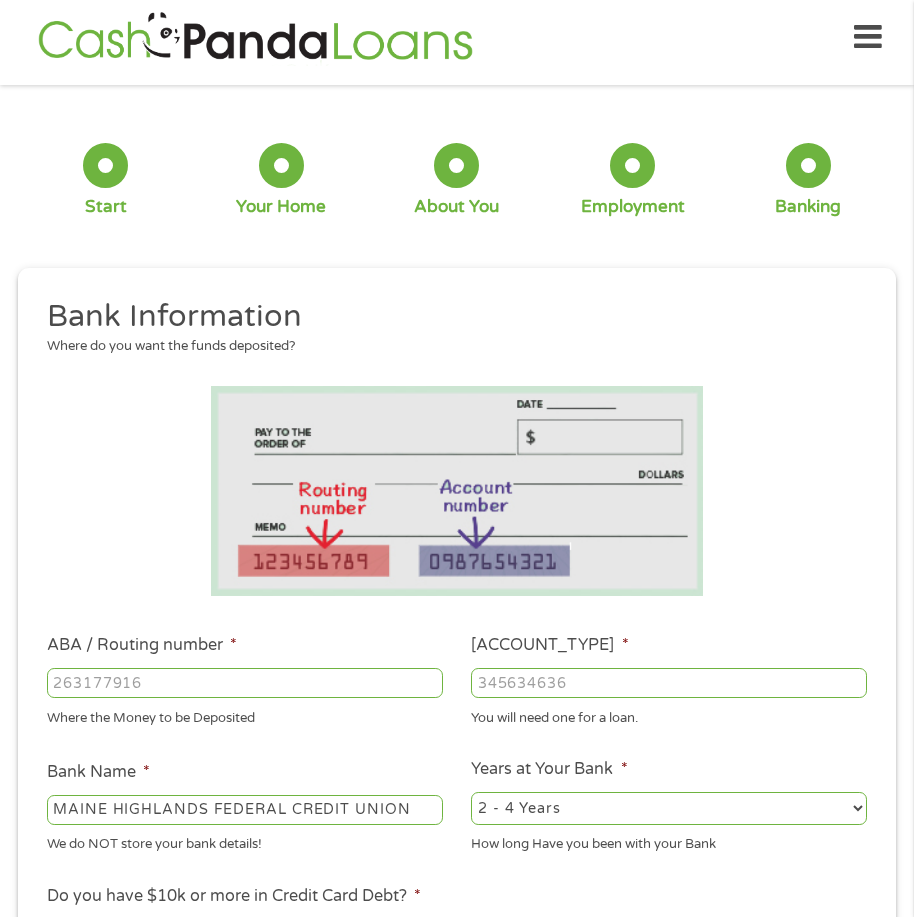 type on "[ACCOUNT_NUMBER]" 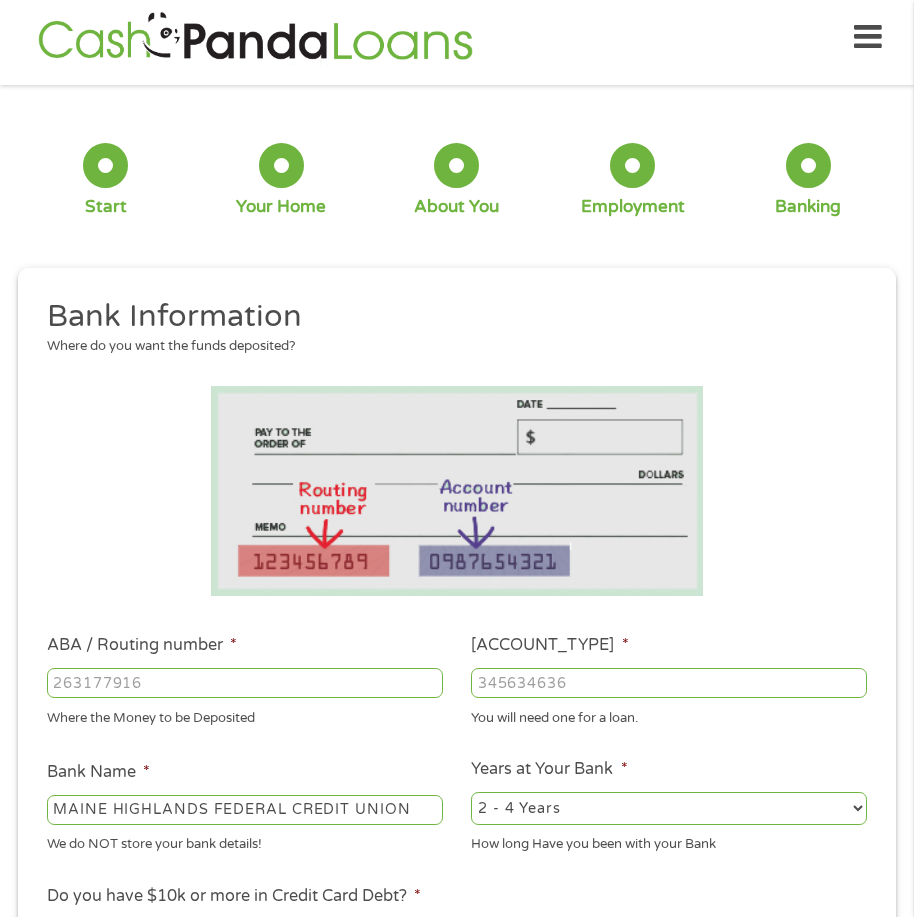 select on "60months" 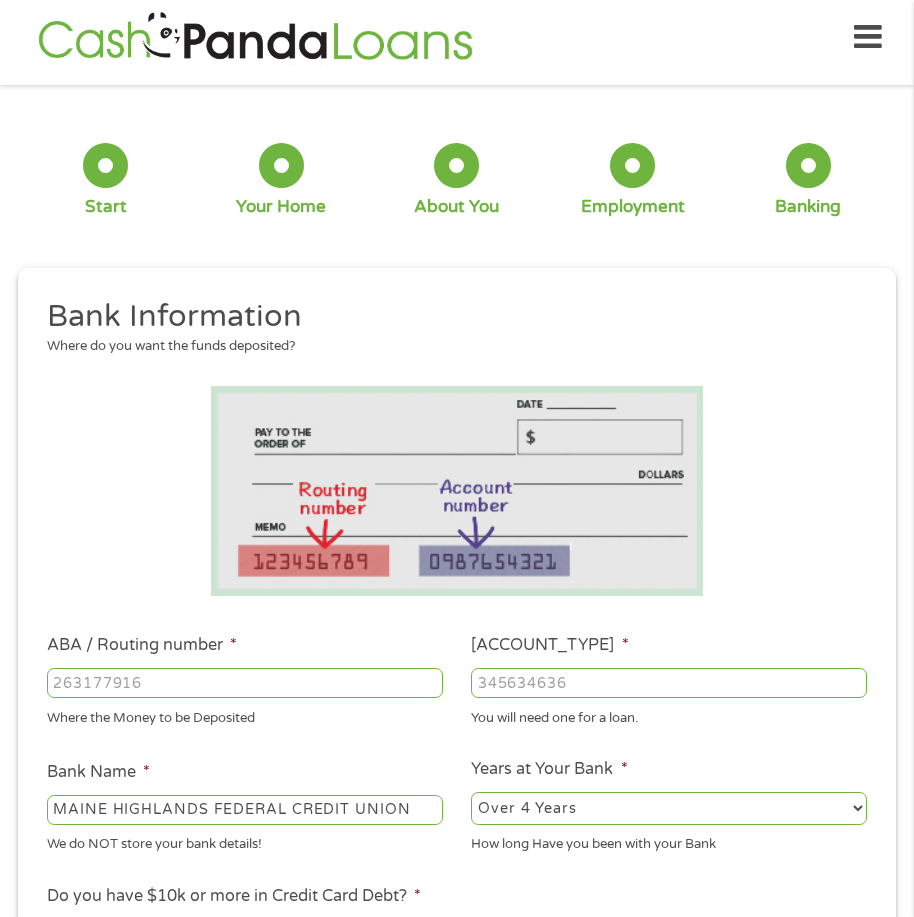 click on "2 - 4 Years 6 - 12 Months 1 - 2 Years Over 4 Years" at bounding box center [669, 808] 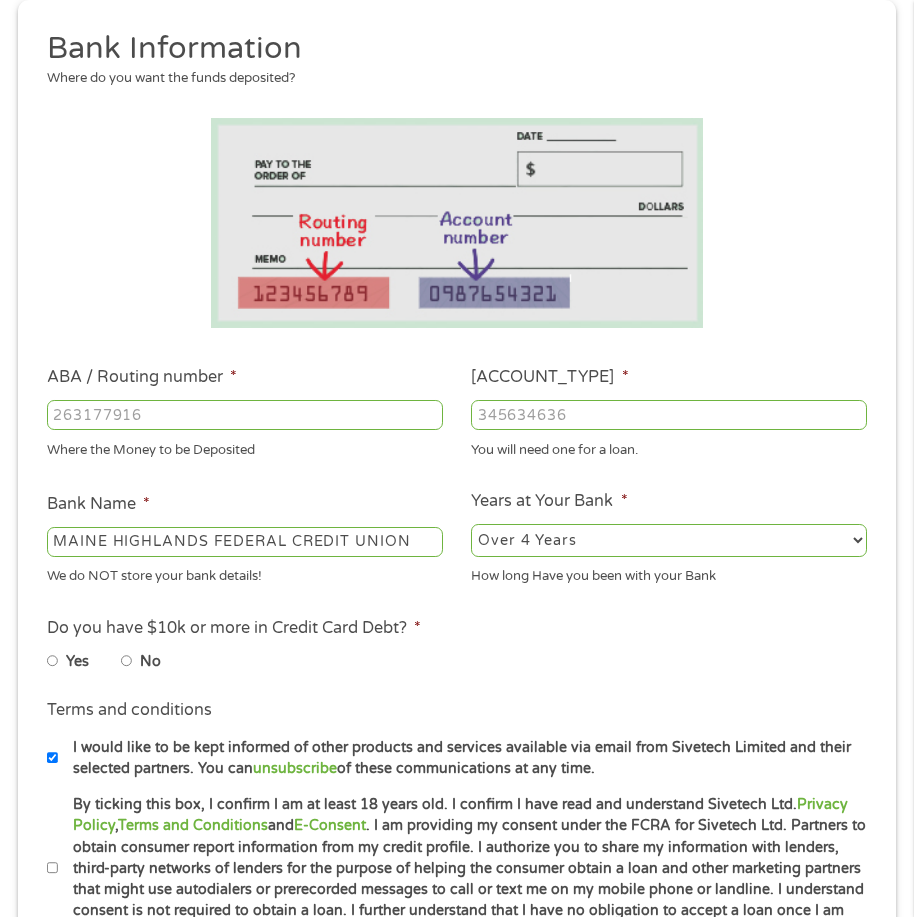 scroll, scrollTop: 310, scrollLeft: 0, axis: vertical 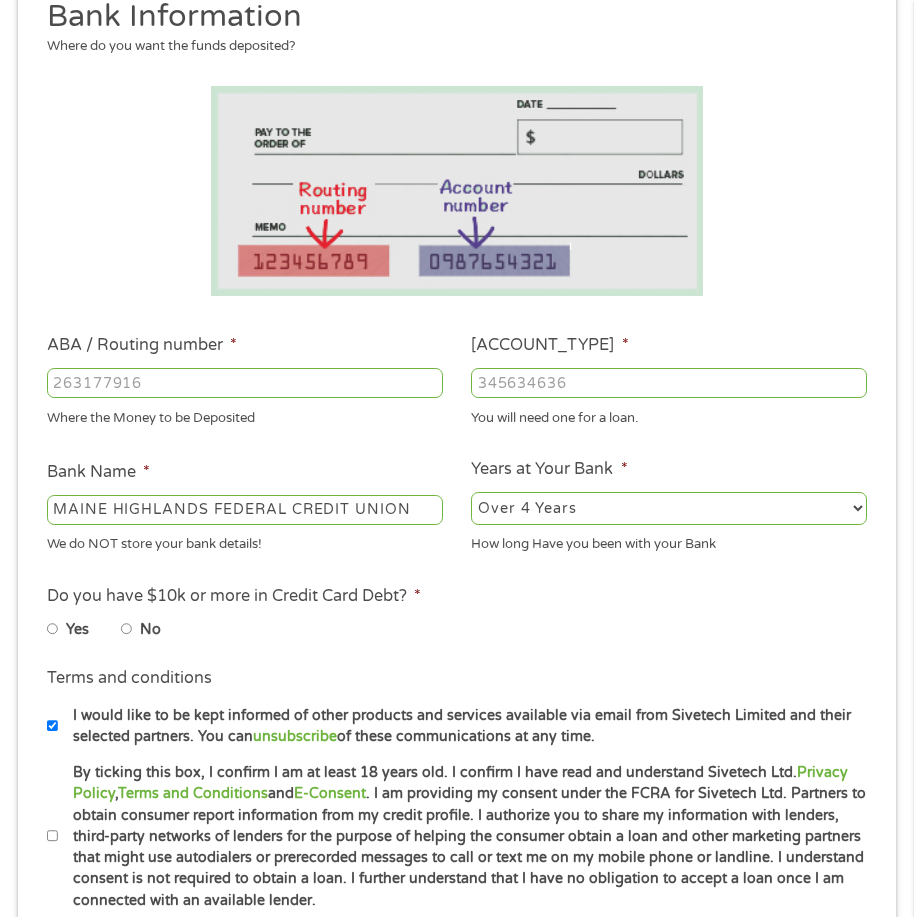 click on "No" at bounding box center (127, 629) 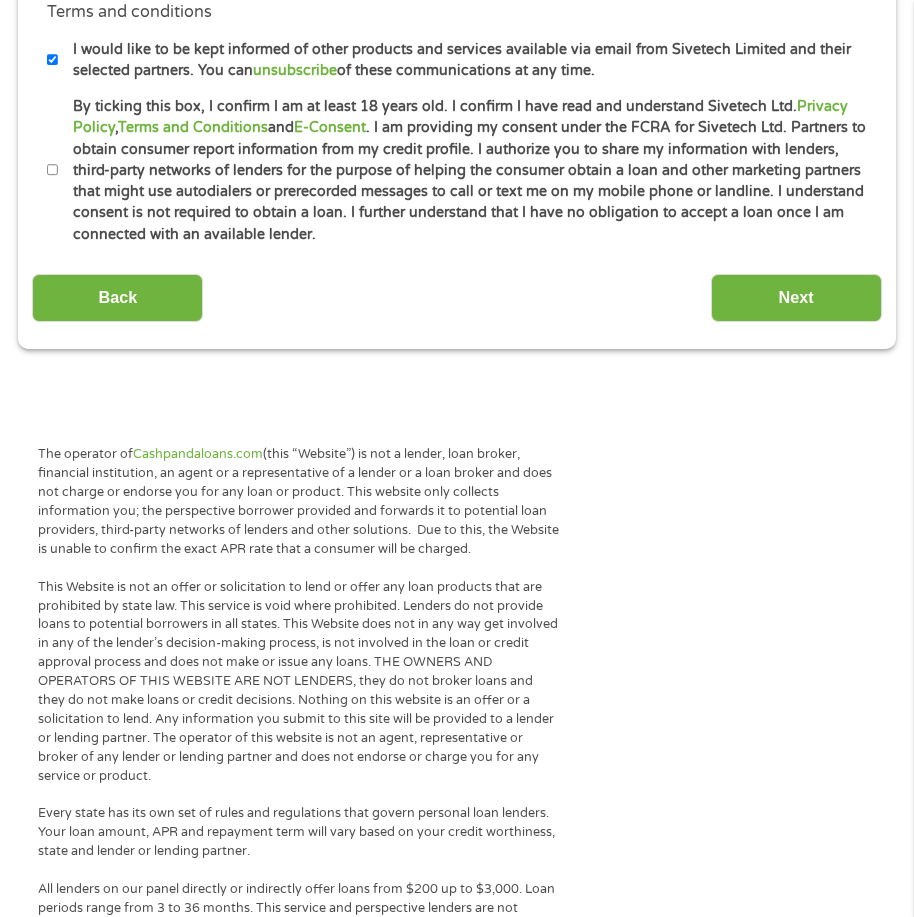 scroll, scrollTop: 636, scrollLeft: 0, axis: vertical 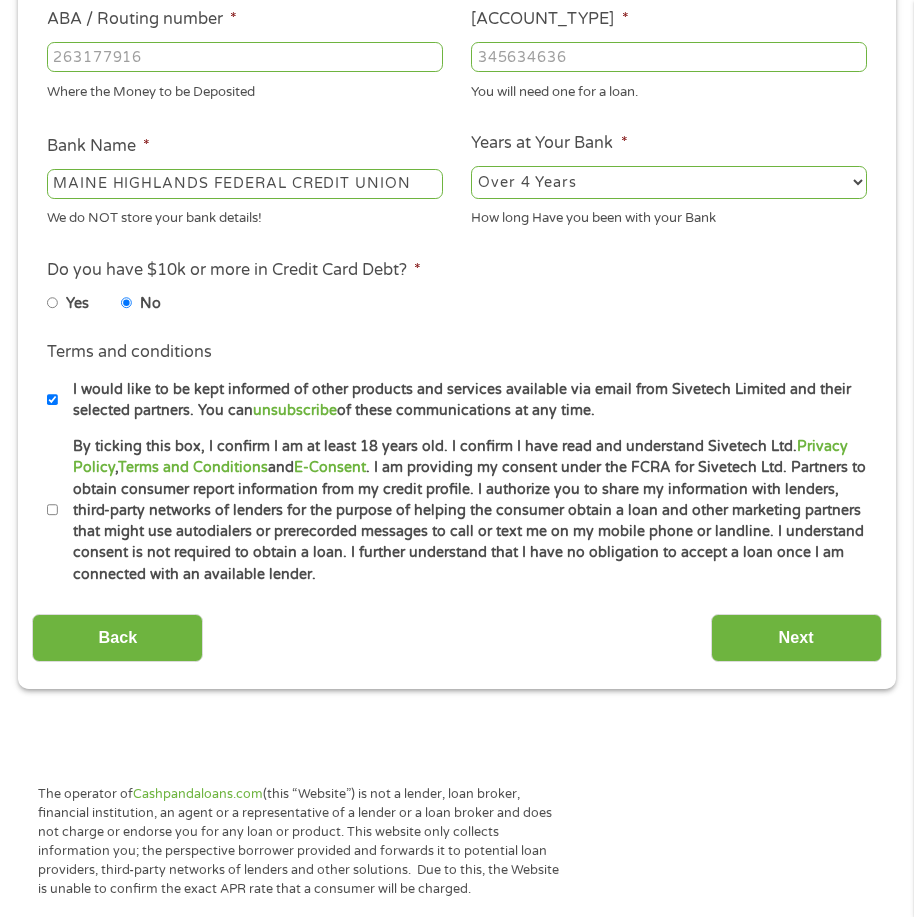 click on "By ticking this box, I confirm I am at least 18 years old. I confirm I have read and understand Sivetech Ltd.  Privacy Policy ,  Terms and Conditions  and  E-Consent . I am providing my consent under the FCRA for Sivetech Ltd. Partners to obtain consumer report information from my credit profile. I authorize you to share my information with lenders, third-party networks of lenders for the purpose of helping the consumer obtain a loan and other marketing partners that might use autodialers or prerecorded messages to call or text me on my mobile phone or landline. I understand consent is not required to obtain a loan. I further understand that I have no obligation to accept a loan once I am connected with an available lender." at bounding box center [53, 510] 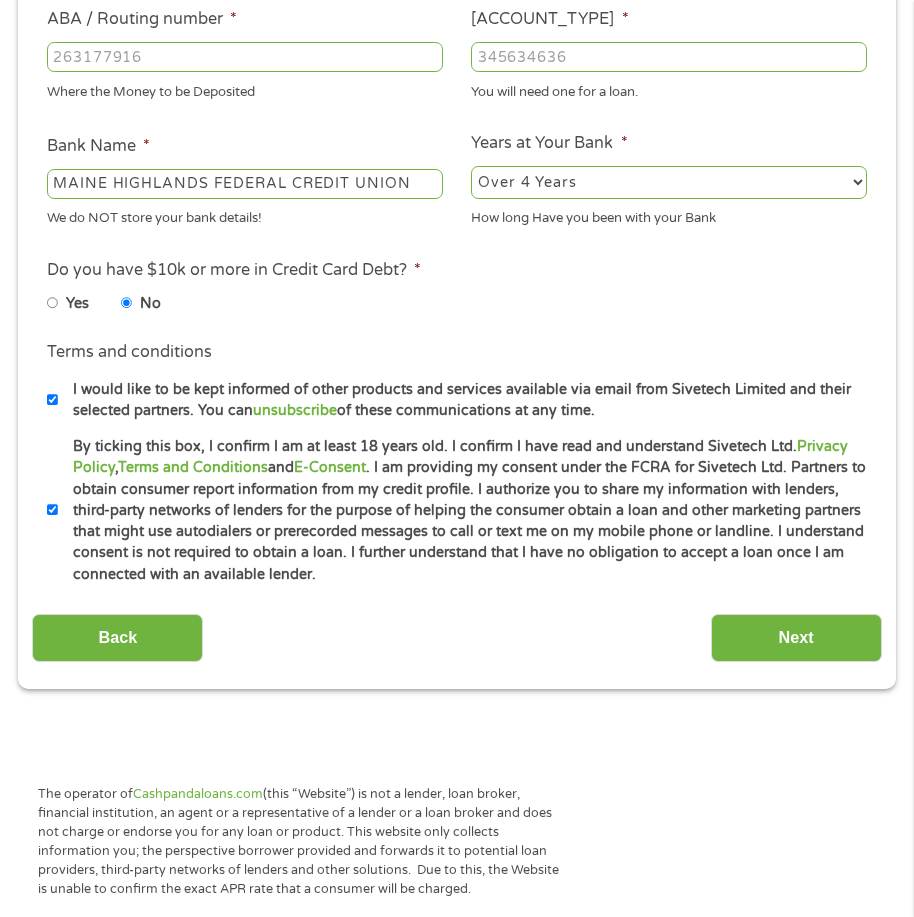 click on "I would like to be kept informed of other products and services available via email from Sivetech Limited and their selected partners. You can   unsubscribe   of these communications at any time." at bounding box center [53, 400] 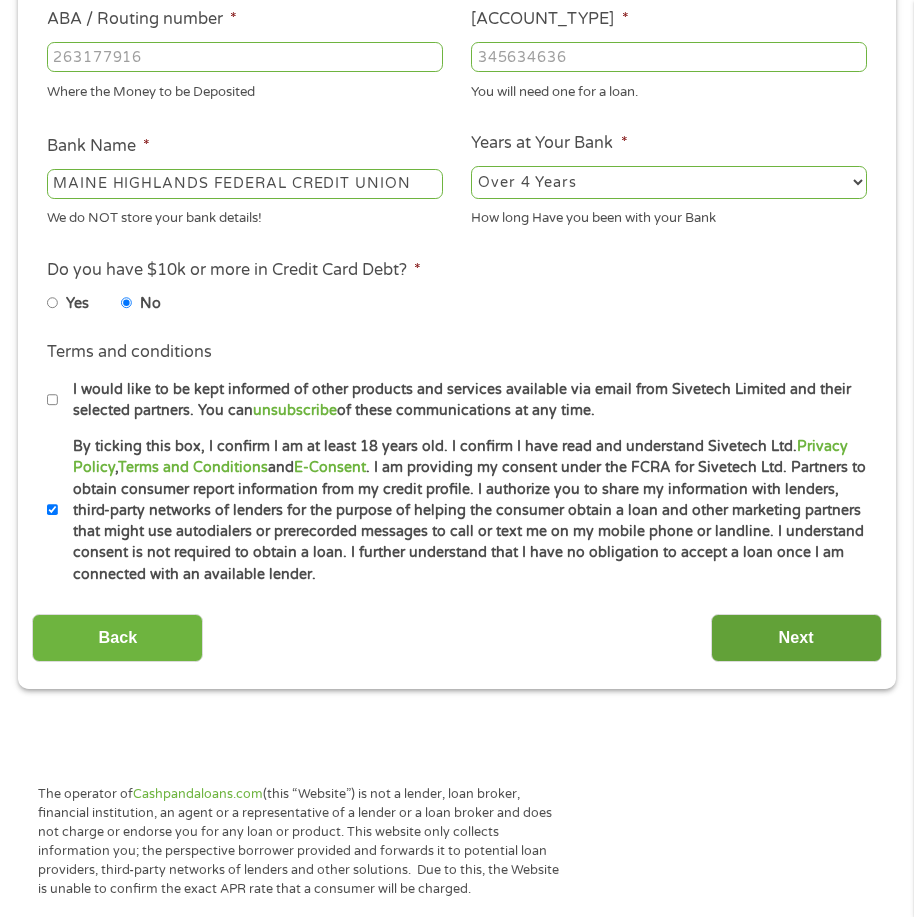 click on "Next" at bounding box center (796, 638) 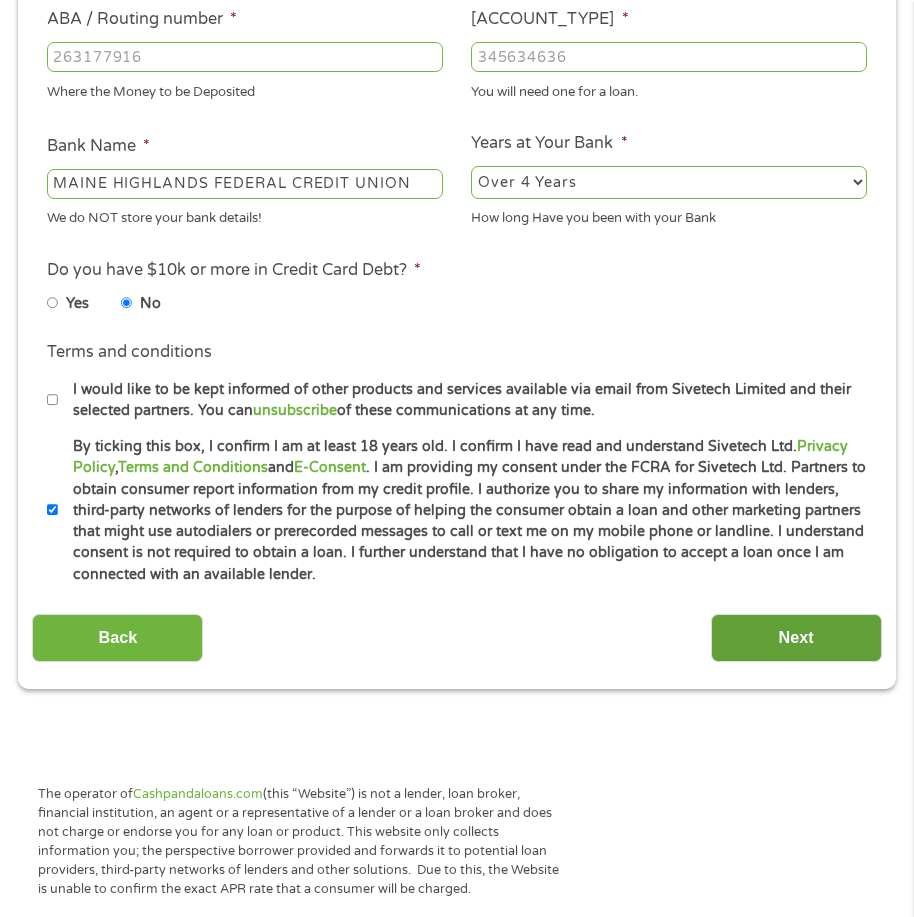 scroll, scrollTop: 8, scrollLeft: 8, axis: both 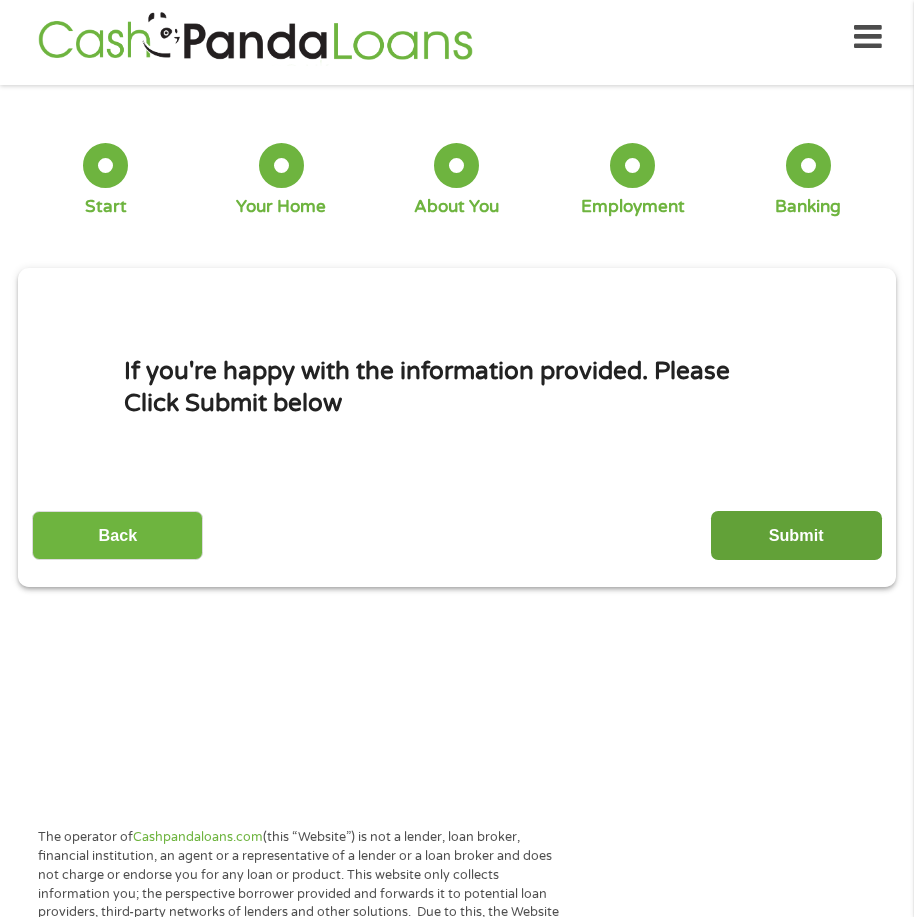 click on "Submit" at bounding box center [796, 535] 